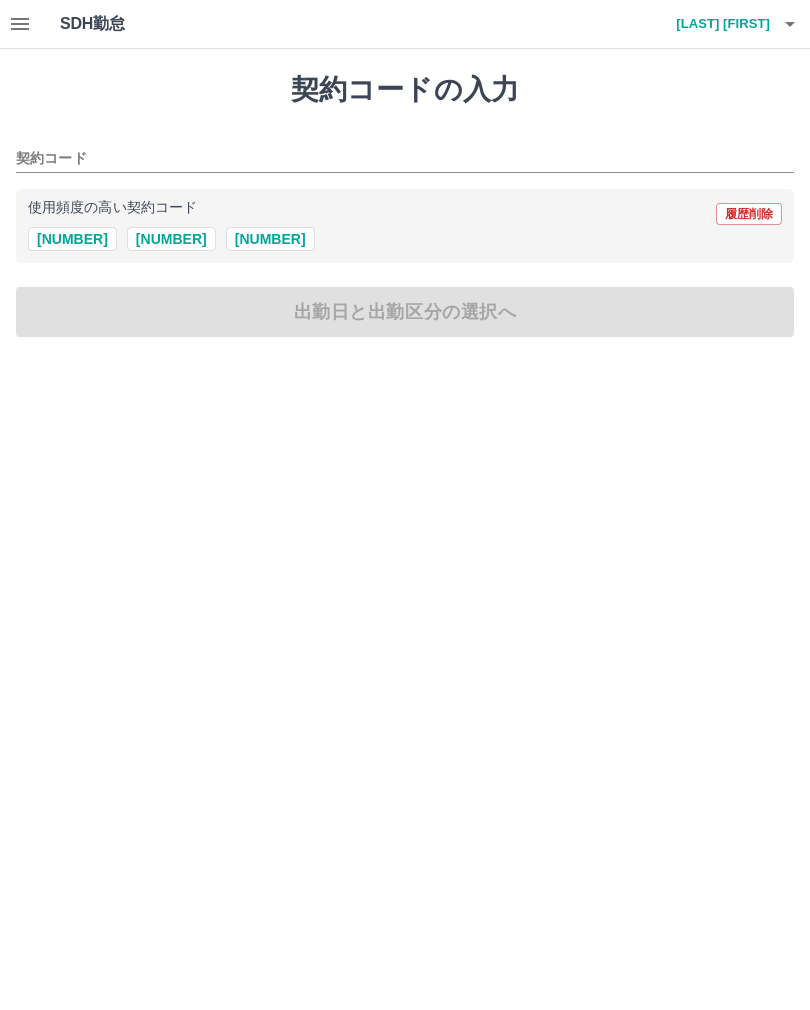 scroll, scrollTop: 0, scrollLeft: 0, axis: both 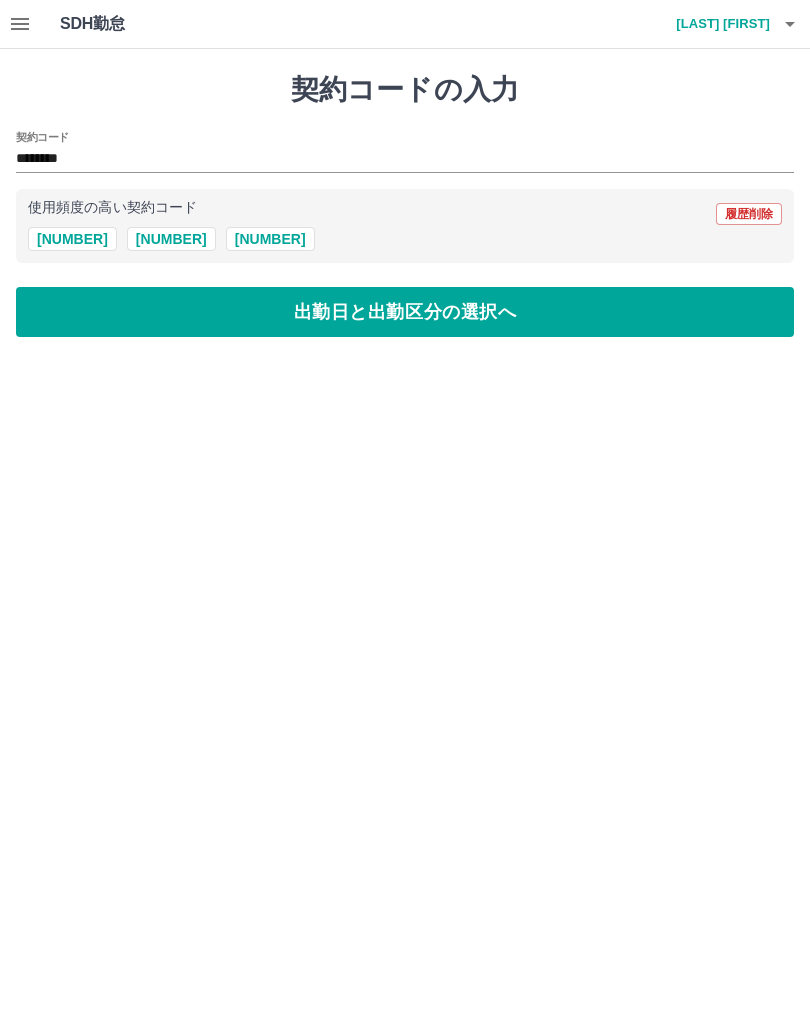 click on "出勤日と出勤区分の選択へ" at bounding box center [405, 312] 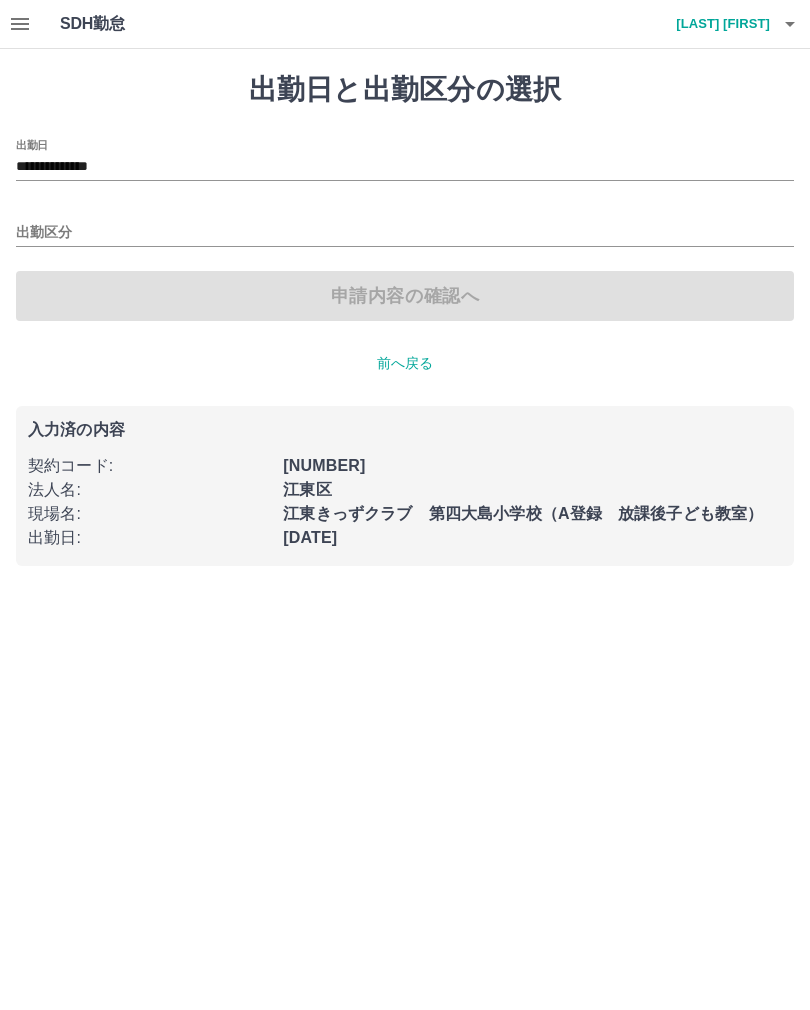 click on "出勤区分" at bounding box center [405, 233] 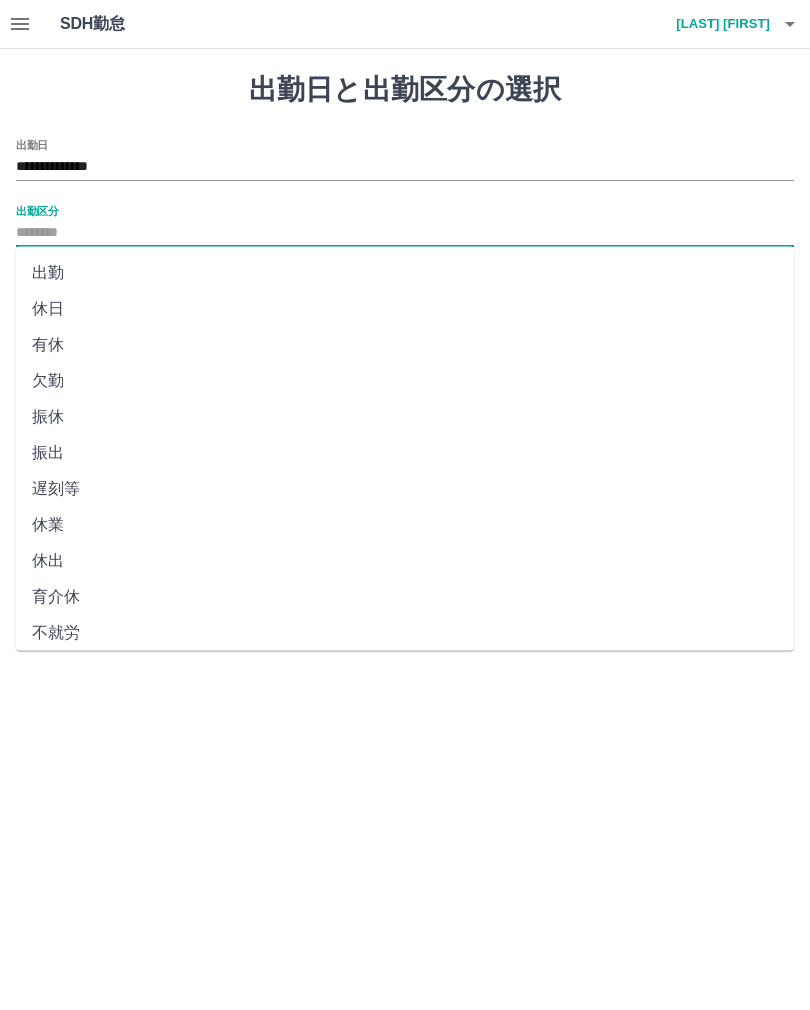 click on "出勤" at bounding box center [405, 273] 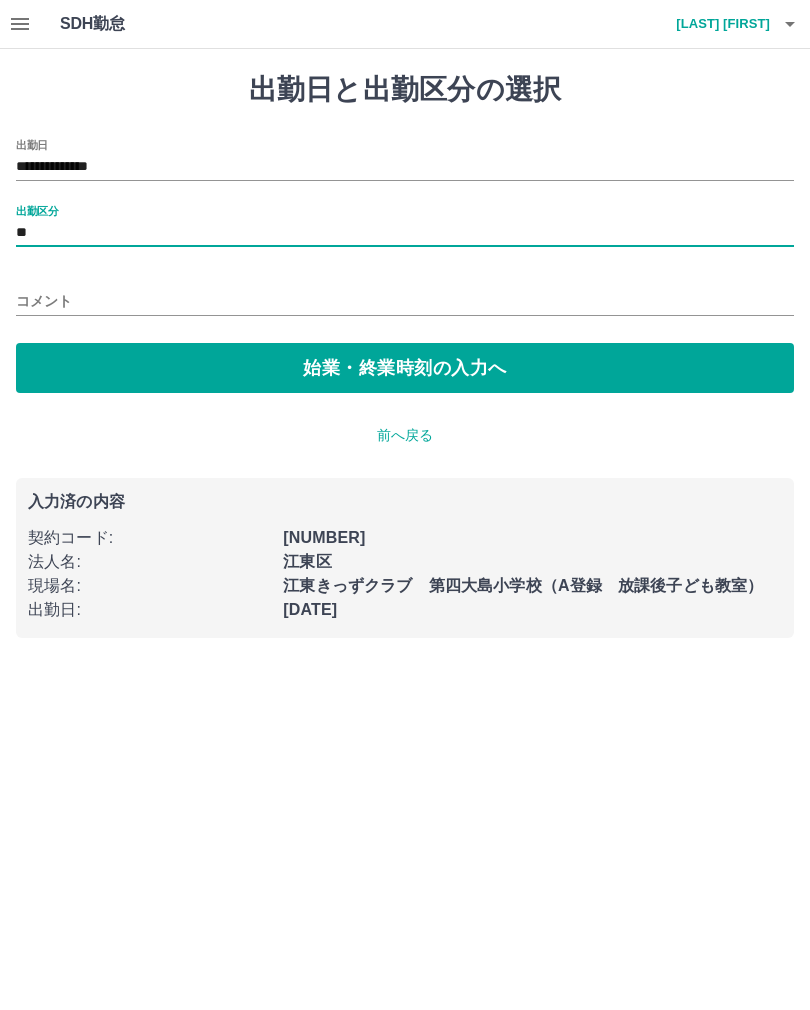 click on "始業・終業時刻の入力へ" at bounding box center [405, 368] 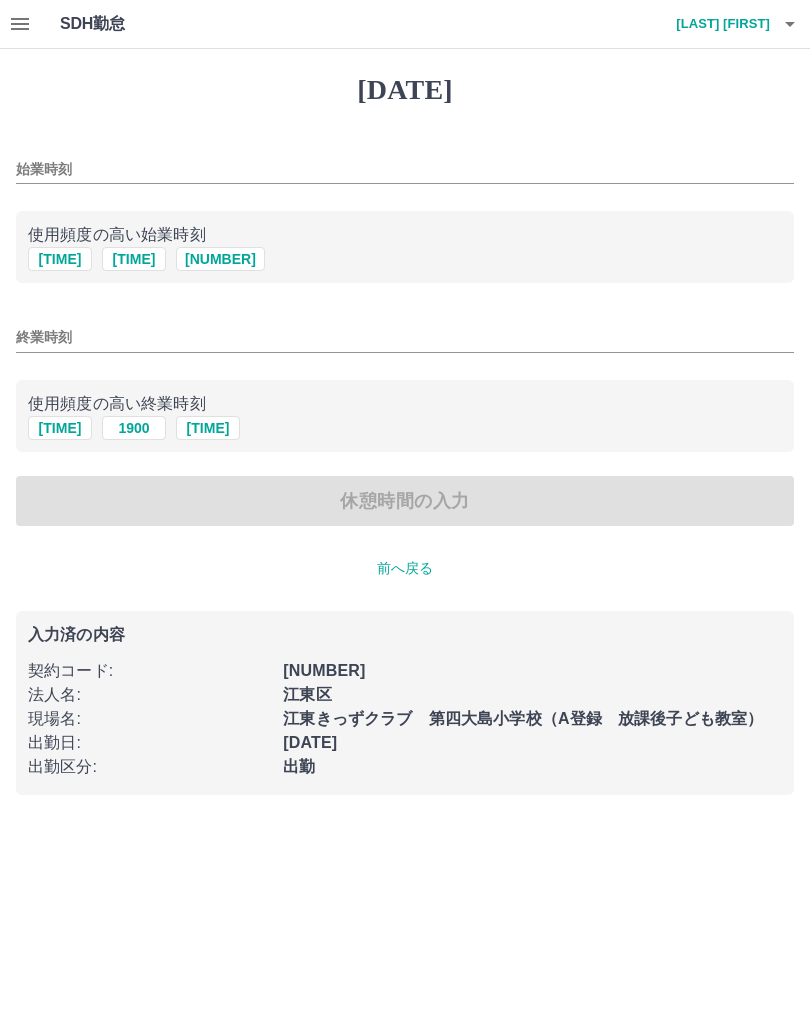 click on "[TIME]" at bounding box center (220, 259) 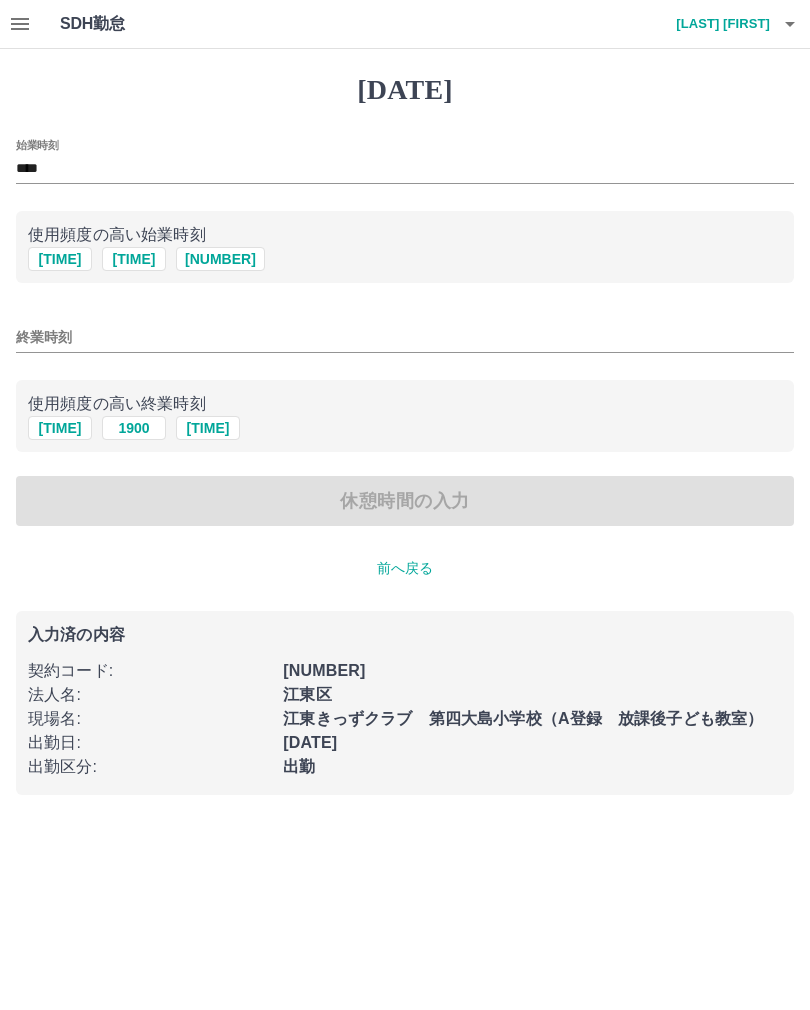 click on "[COMPANY_NAME] [LOCATION_NAME]（[CHARACTER]登録 [GENERAL_TERM]）" at bounding box center (405, 337) 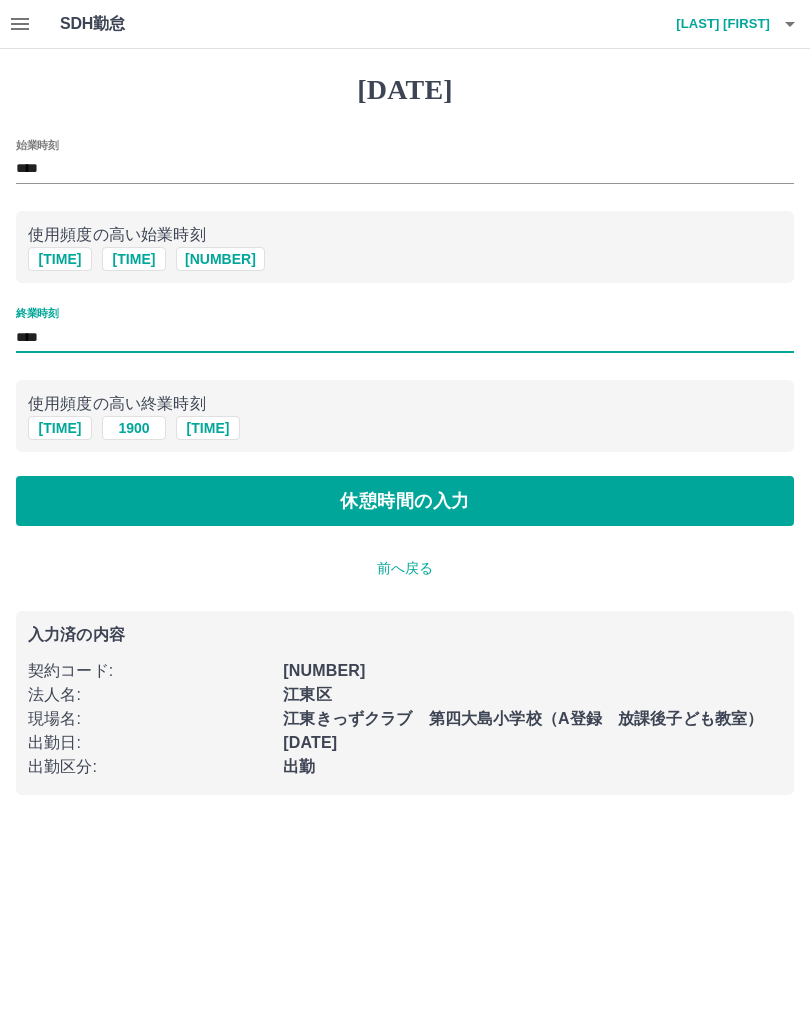 type on "****" 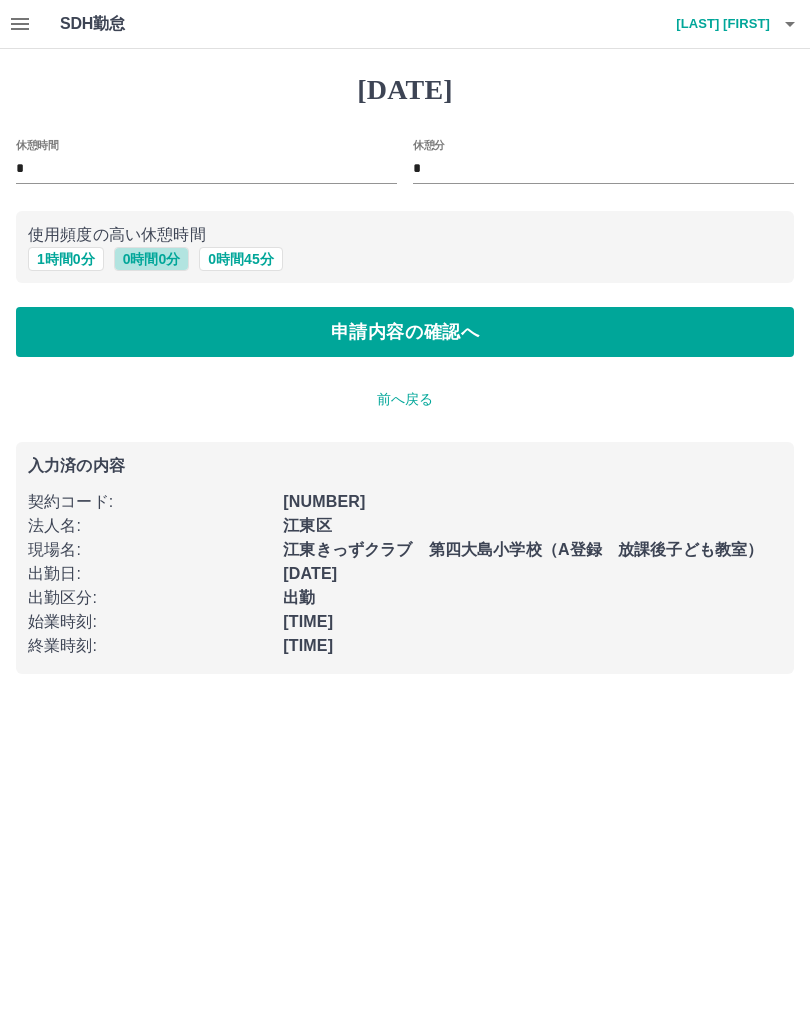click on "[NUMBER] [UNIT] [NUMBER] [UNIT]" at bounding box center [152, 259] 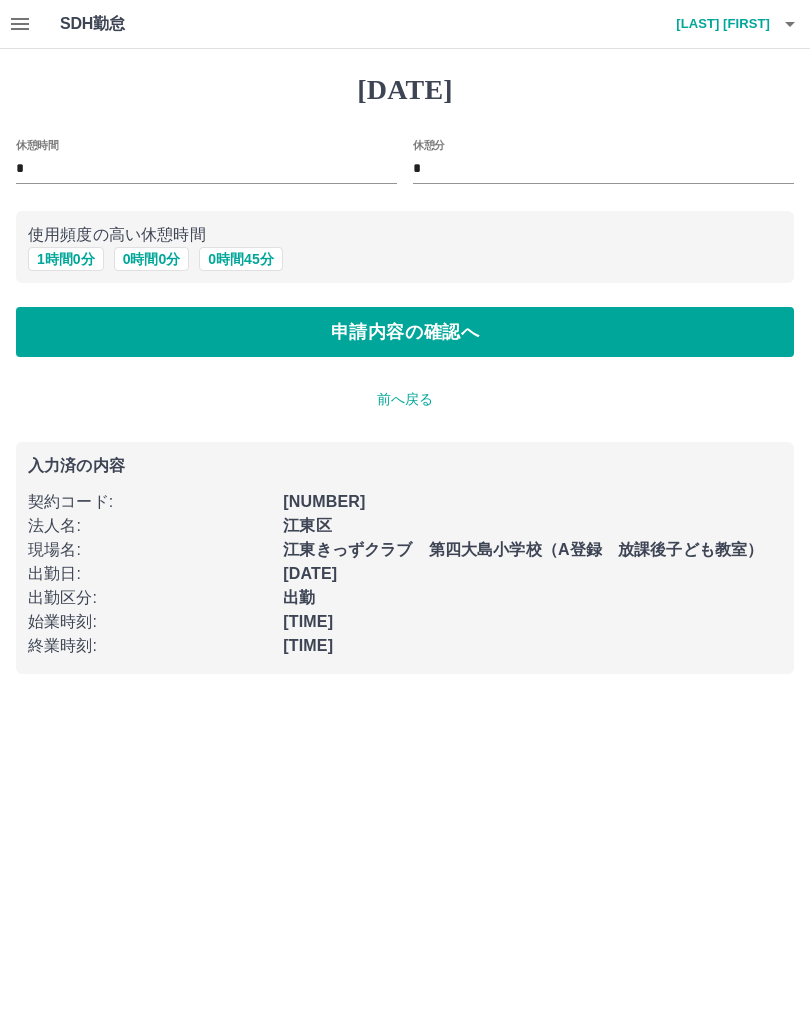 click on "申請内容の確認へ" at bounding box center (405, 332) 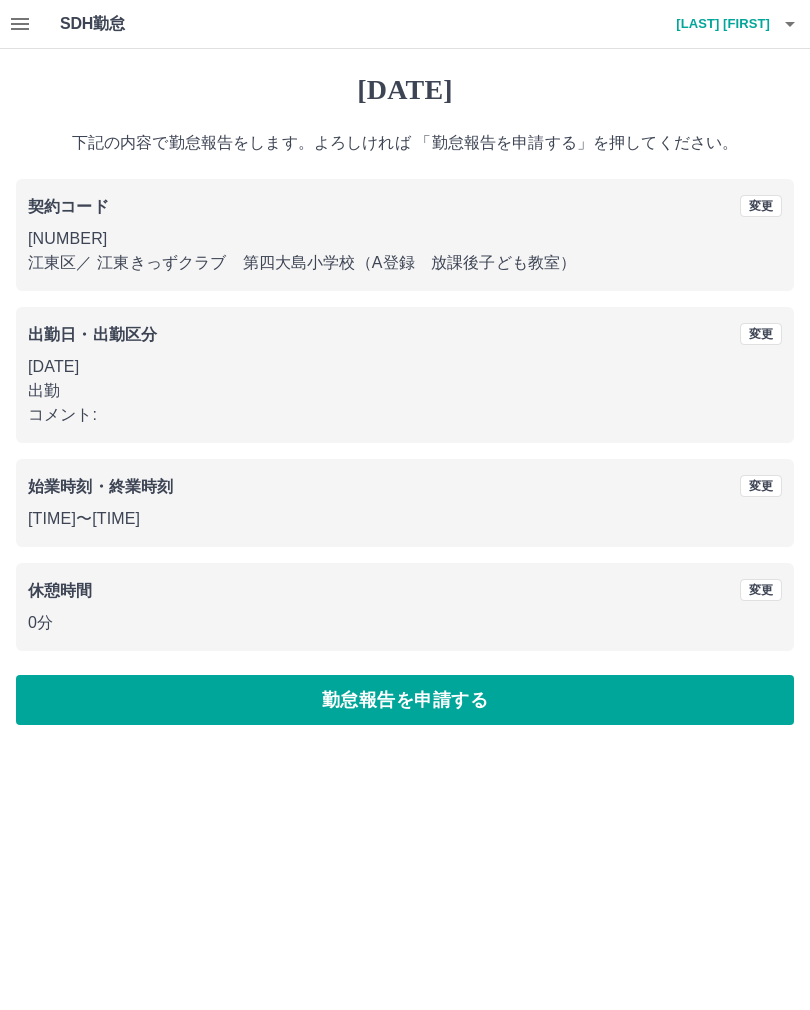 click on "勤怠報告を申請する" at bounding box center [405, 700] 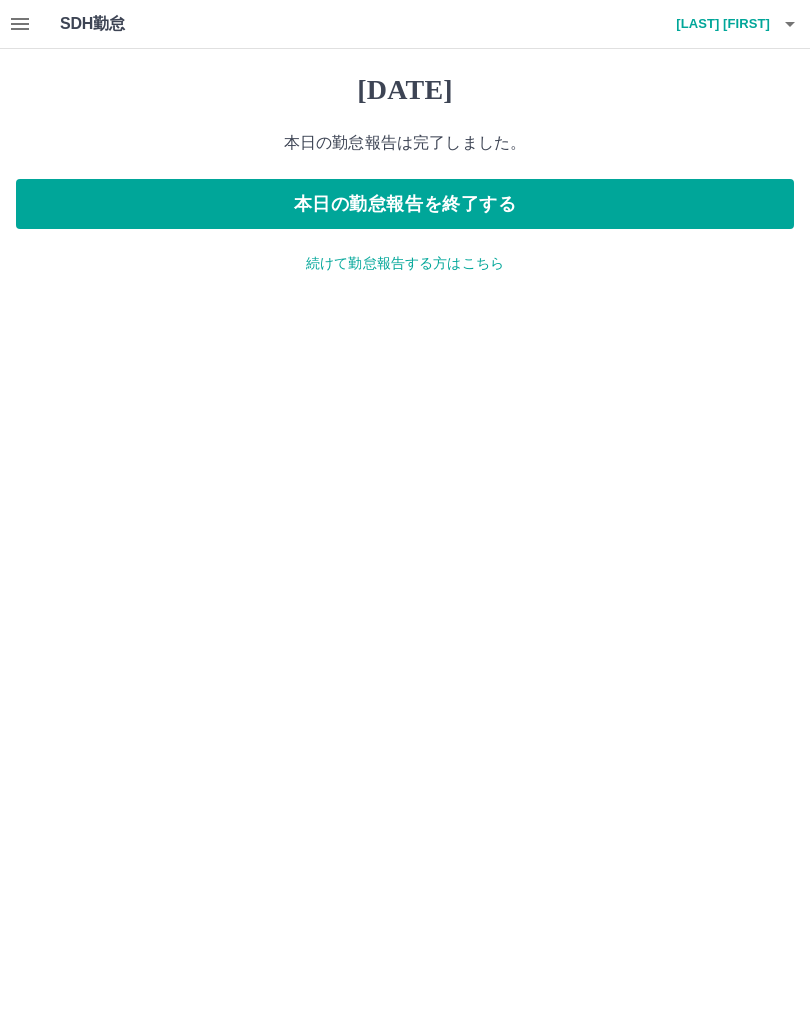 click on "本日の勤怠報告を終了する" at bounding box center (405, 204) 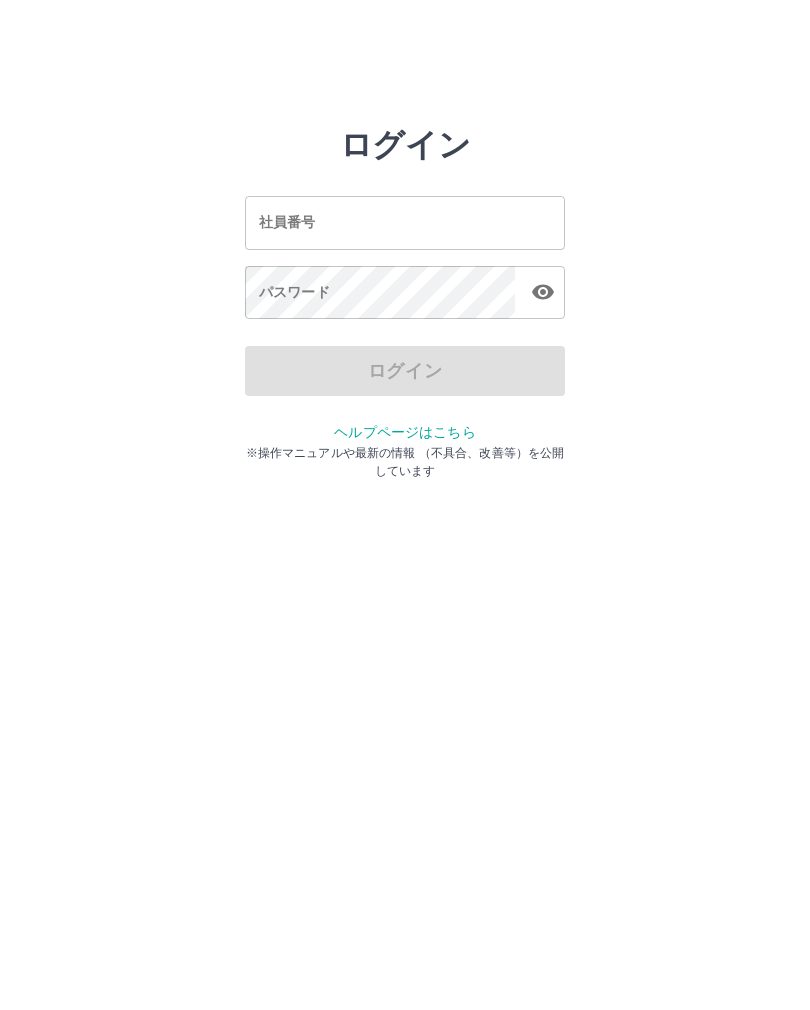 scroll, scrollTop: 0, scrollLeft: 0, axis: both 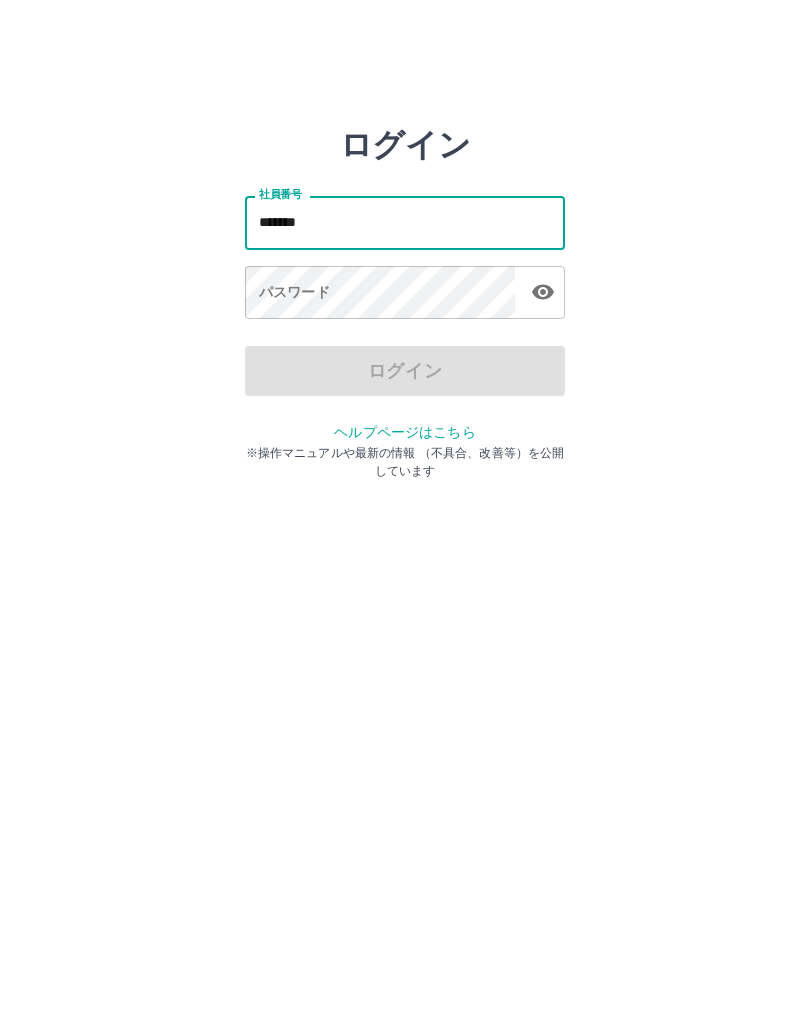 type on "*******" 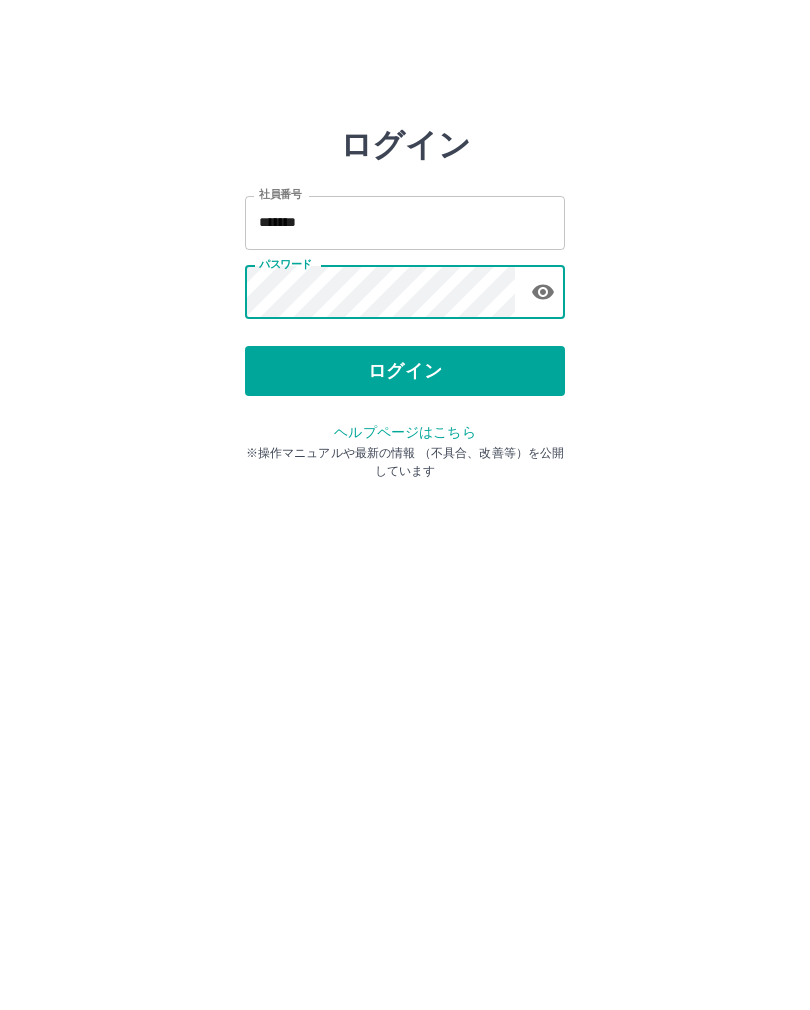 click on "ログイン" at bounding box center [405, 371] 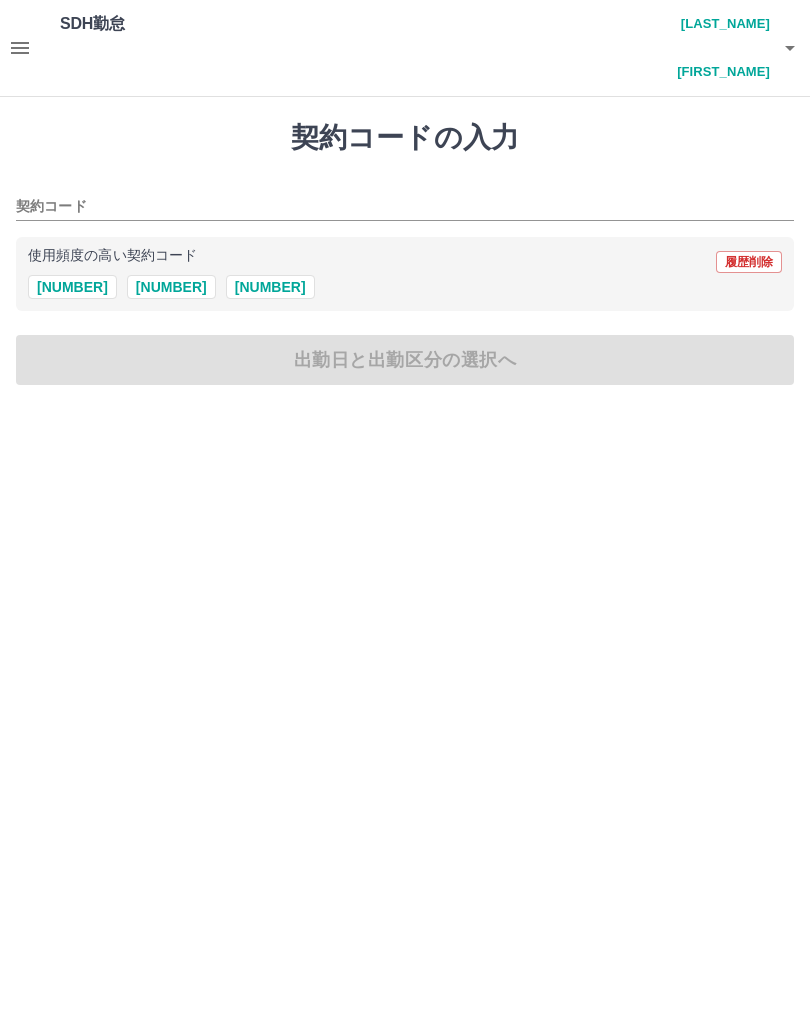 scroll, scrollTop: 0, scrollLeft: 0, axis: both 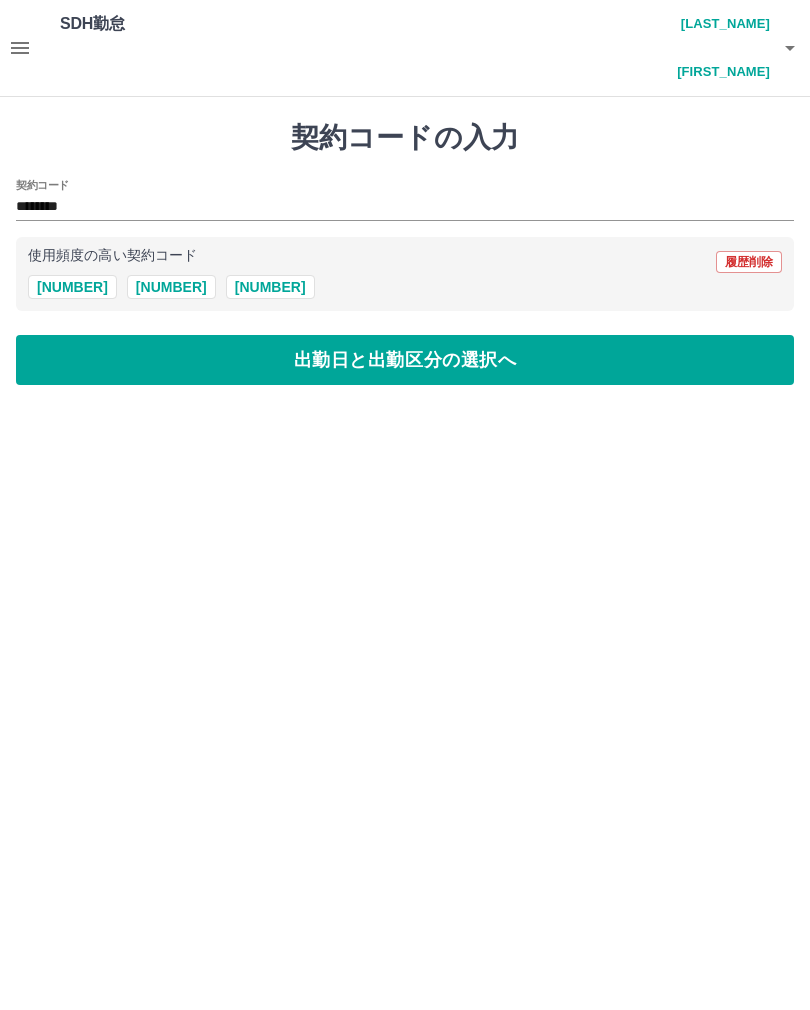 click on "出勤日と出勤区分の選択へ" at bounding box center (405, 360) 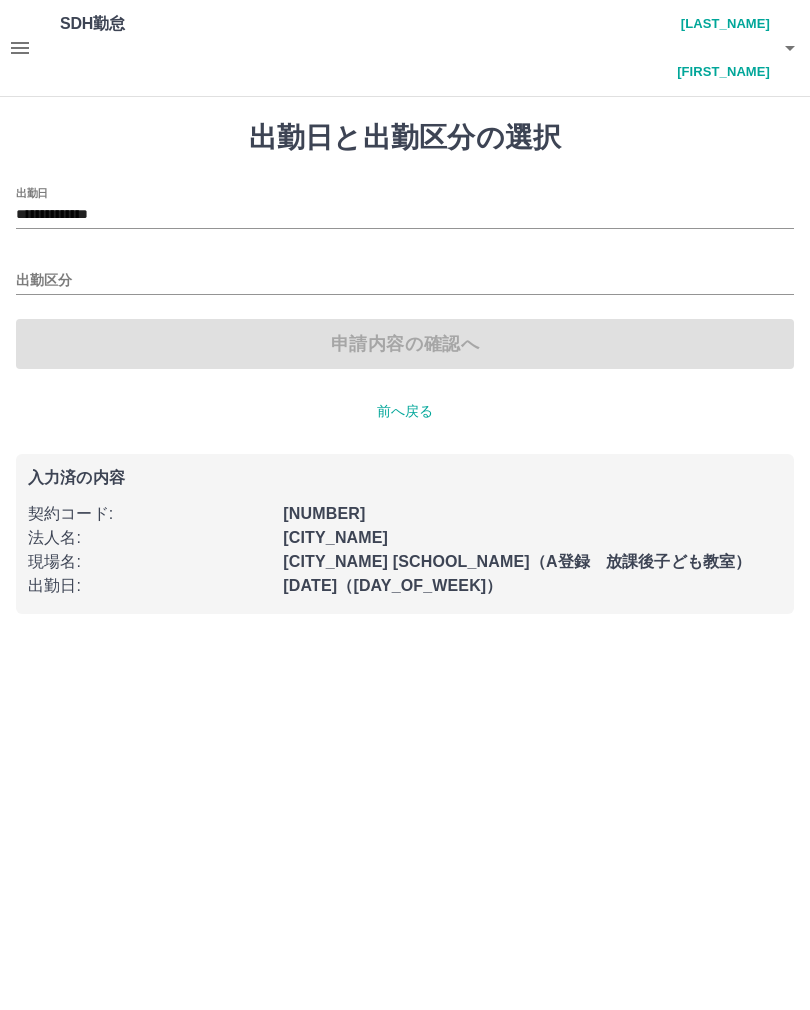 click on "出勤区分" at bounding box center [405, 281] 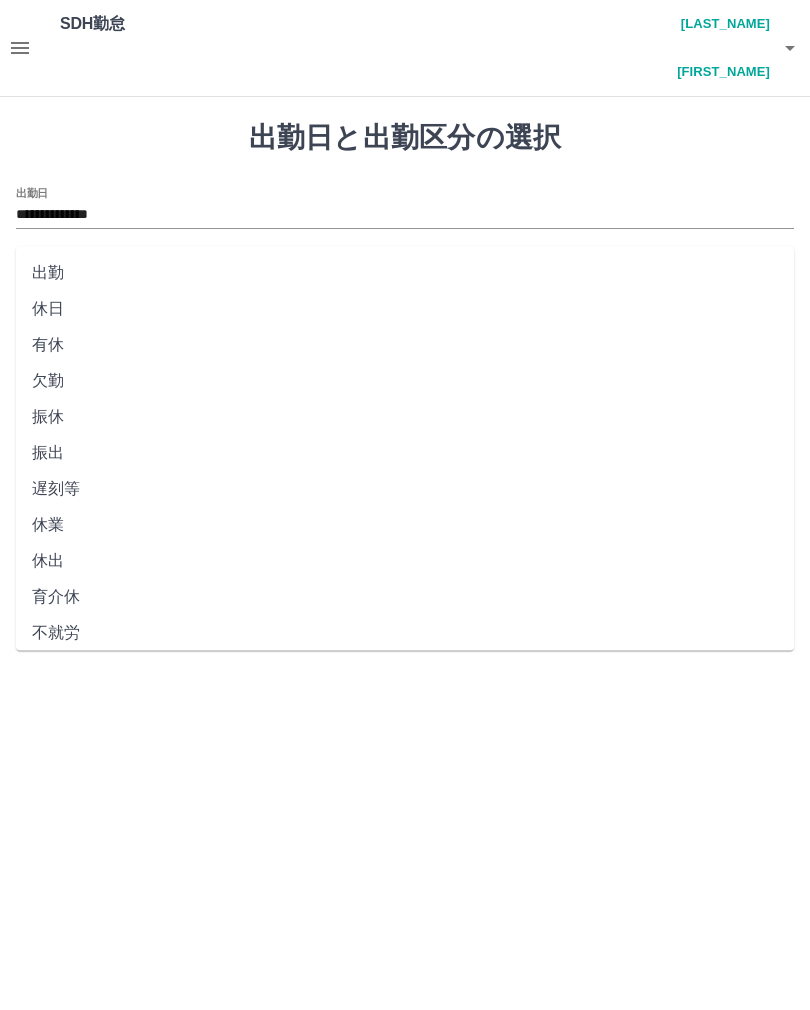 click on "出勤" at bounding box center (405, 273) 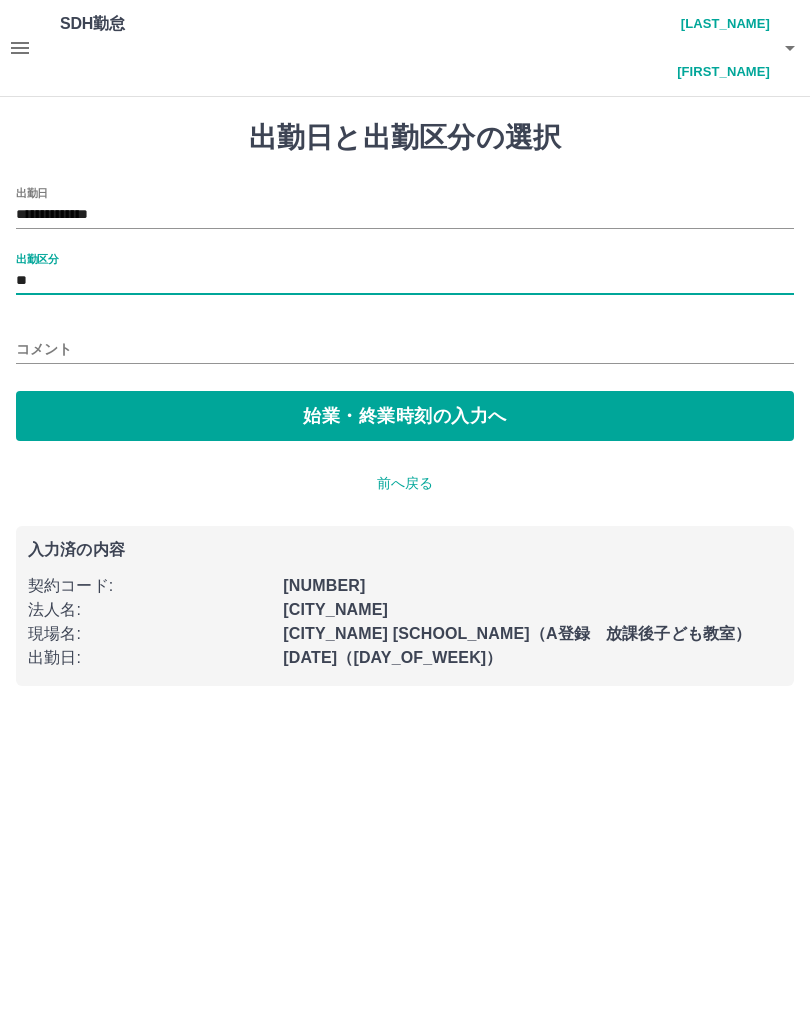 click on "**" at bounding box center (405, 281) 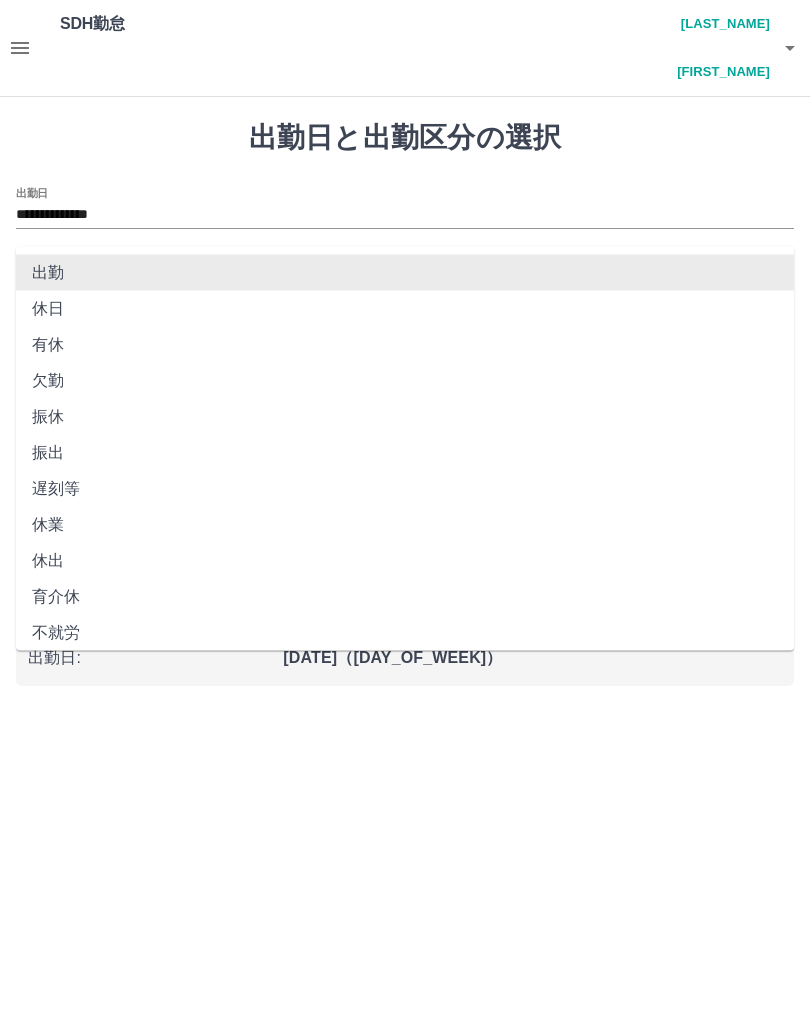 click on "出勤" at bounding box center (405, 273) 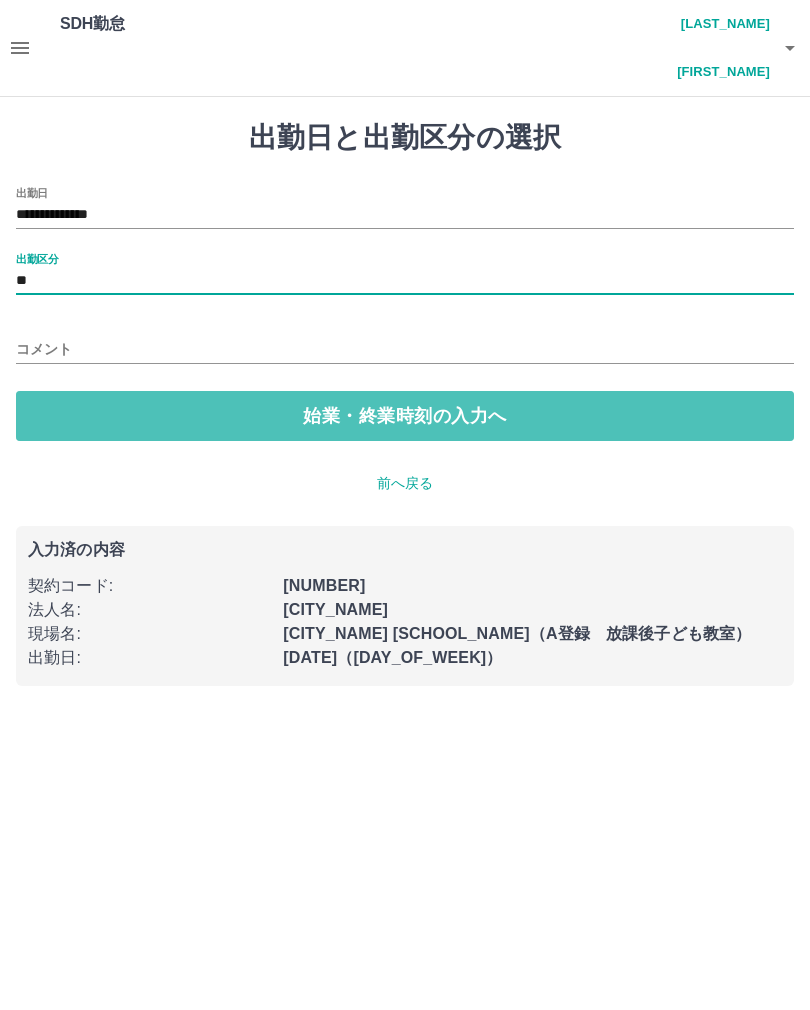 click on "始業・終業時刻の入力へ" at bounding box center [405, 416] 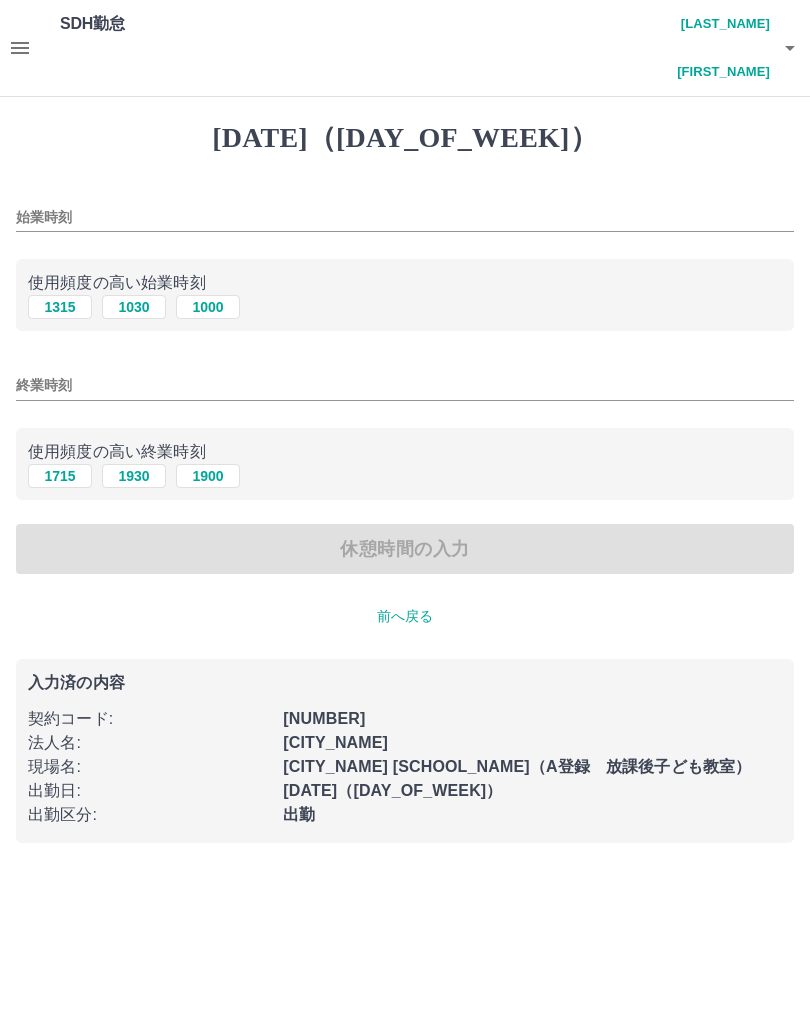 click on "[TIME]" at bounding box center (60, 307) 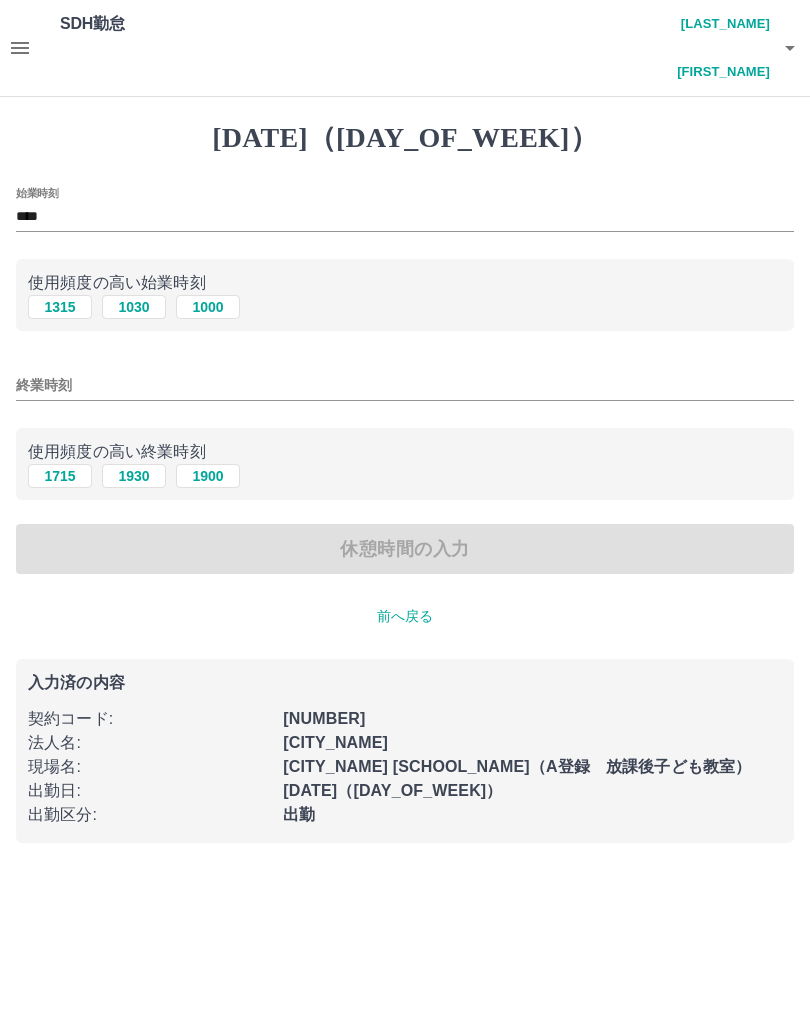 click on "[TIME]" at bounding box center (60, 307) 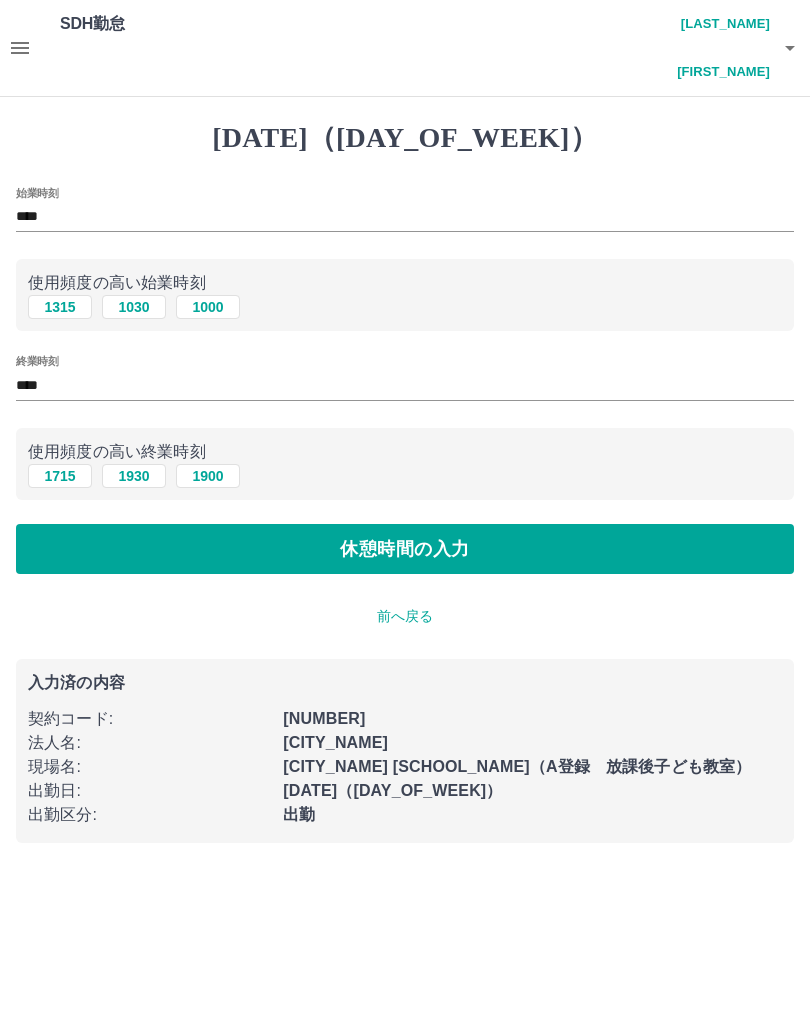 click on "[COMPANY_NAME] [LOCATION_NAME]（[CHARACTER]登録 [GENERAL_TERM]）" at bounding box center (405, 549) 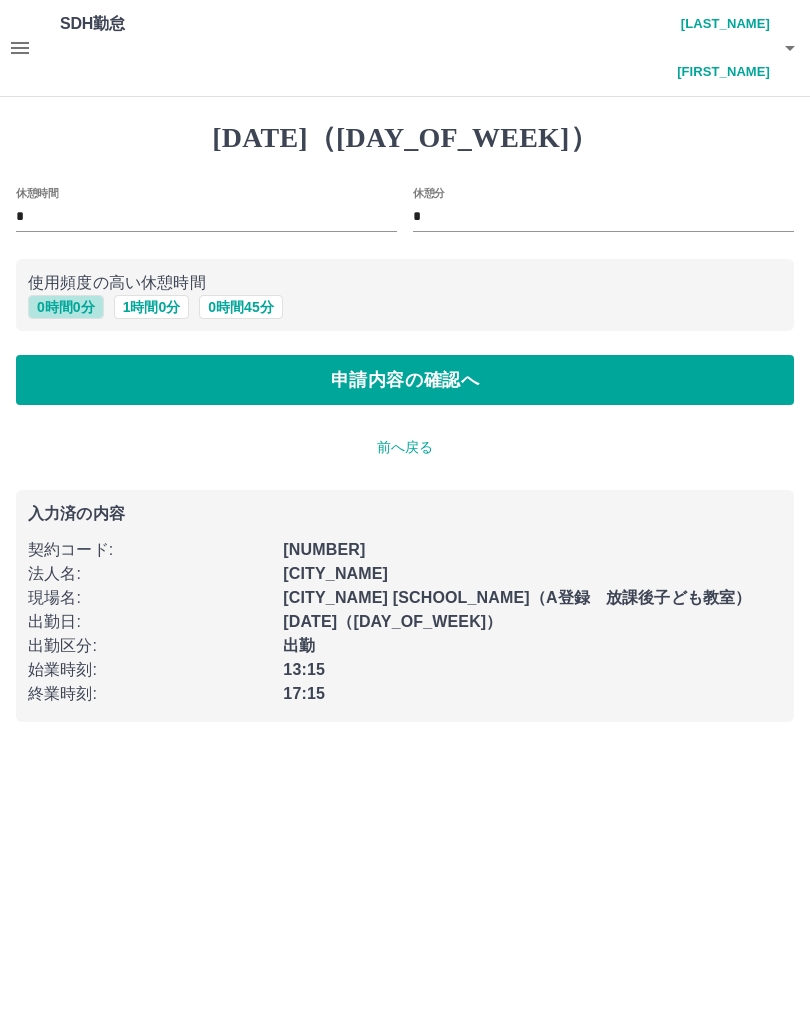 click on "[NUMBER] [UNIT] [NUMBER] [UNIT]" at bounding box center [66, 307] 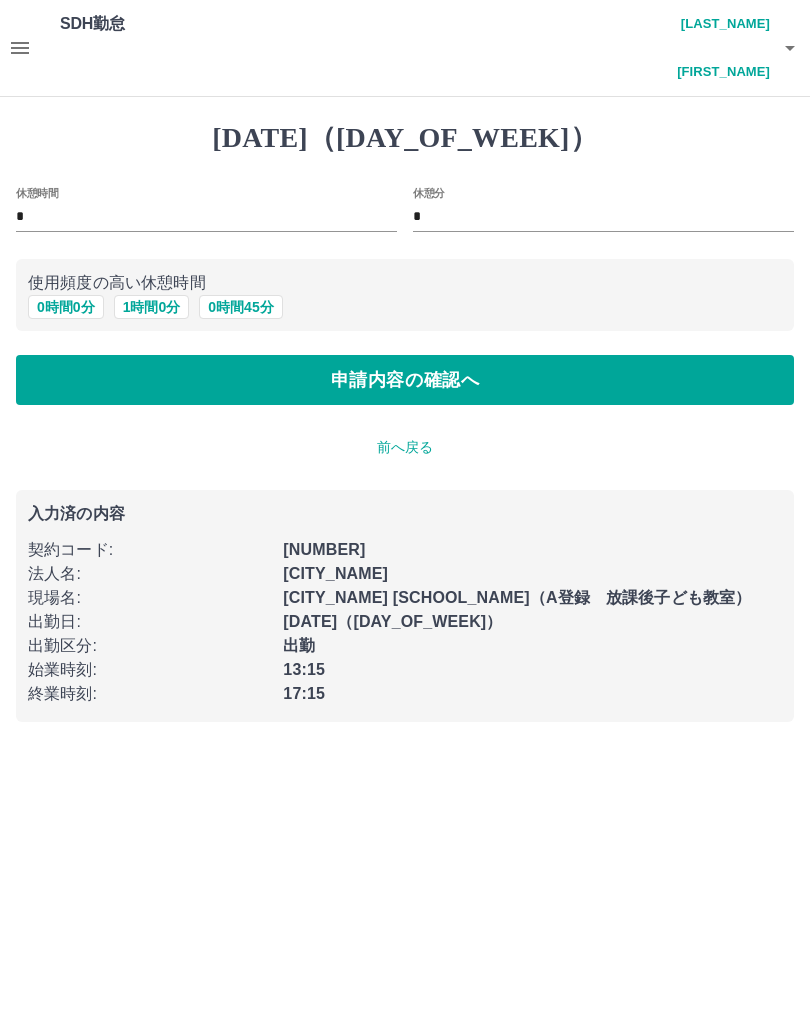 click on "申請内容の確認へ" at bounding box center (405, 380) 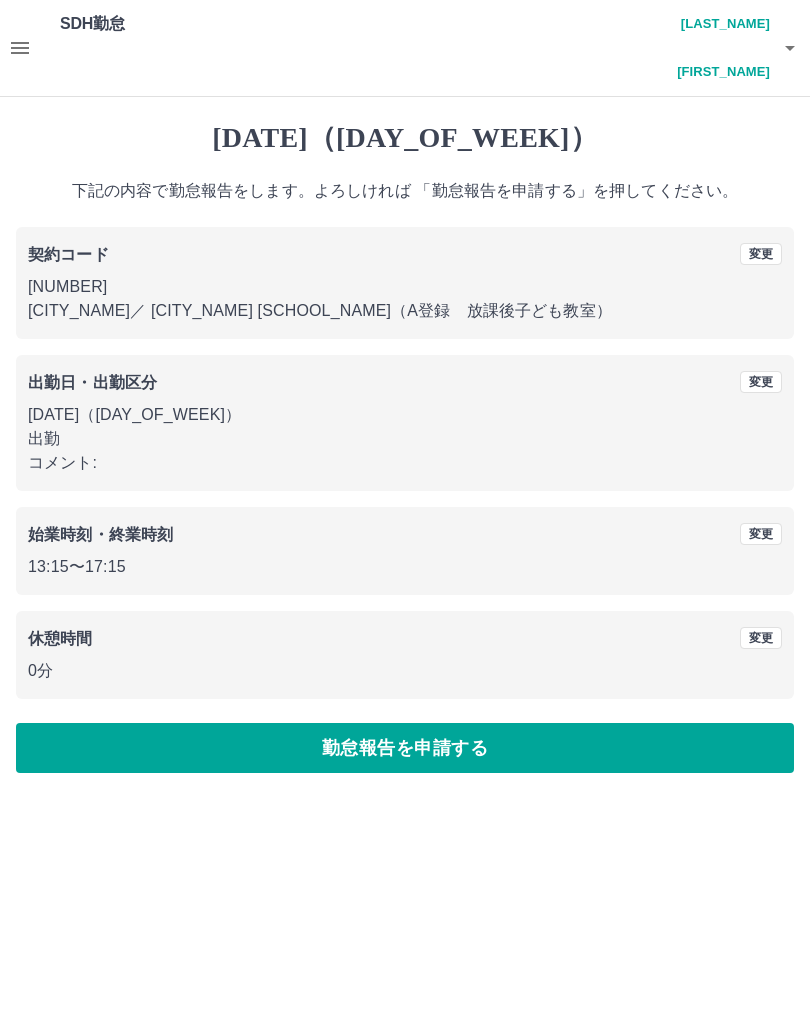 click on "勤怠報告を申請する" at bounding box center (405, 748) 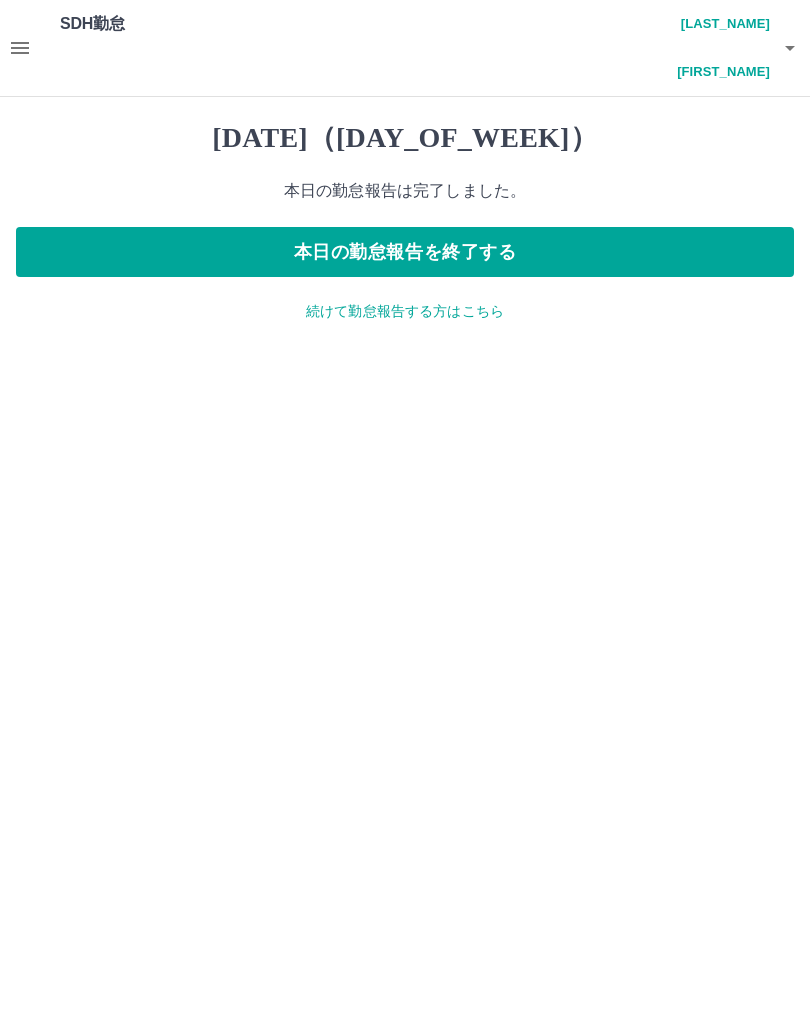 click on "本日の勤怠報告を終了する" at bounding box center [405, 252] 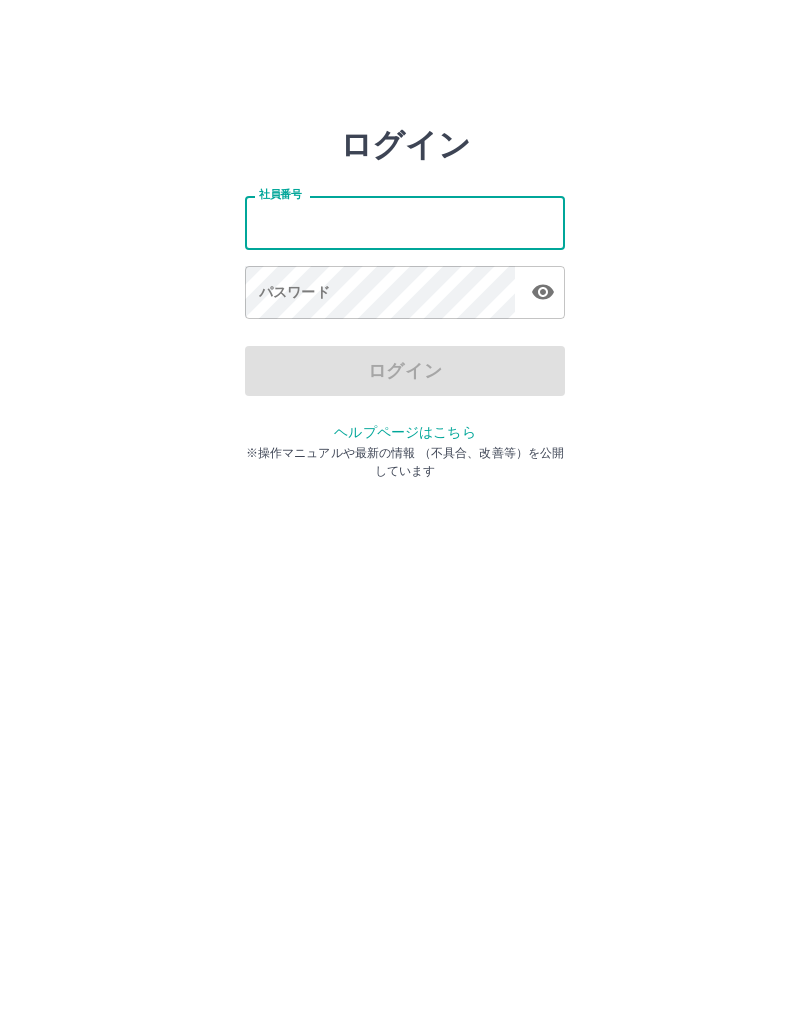 scroll, scrollTop: 0, scrollLeft: 0, axis: both 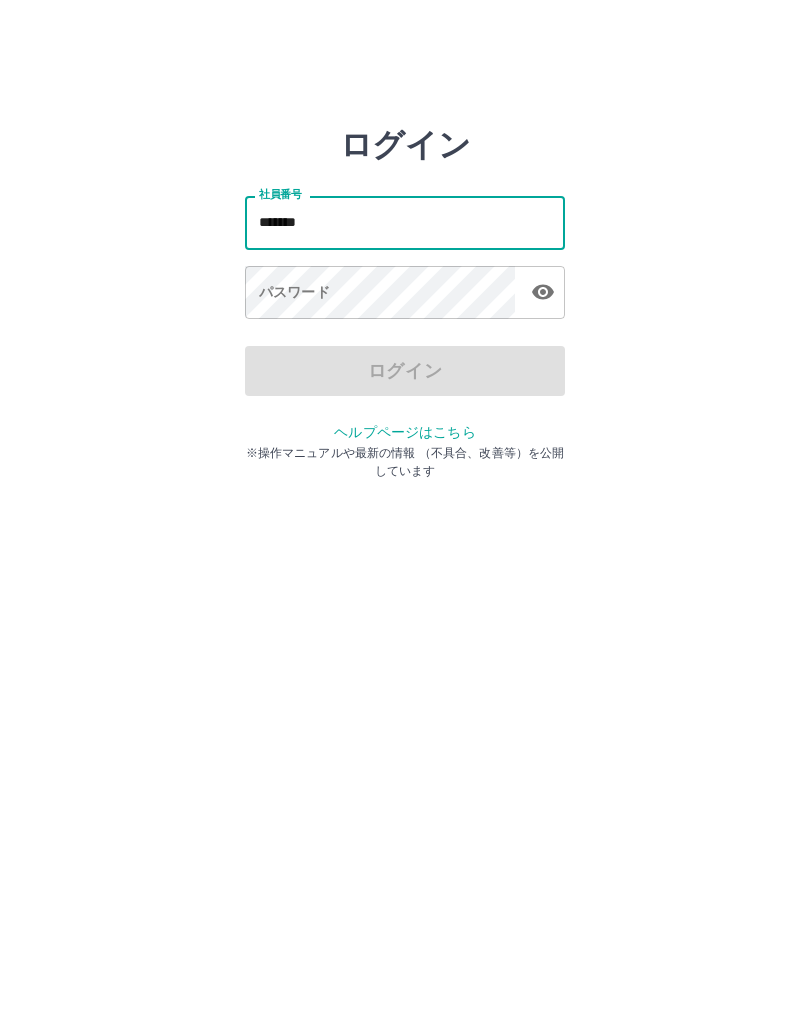type on "*******" 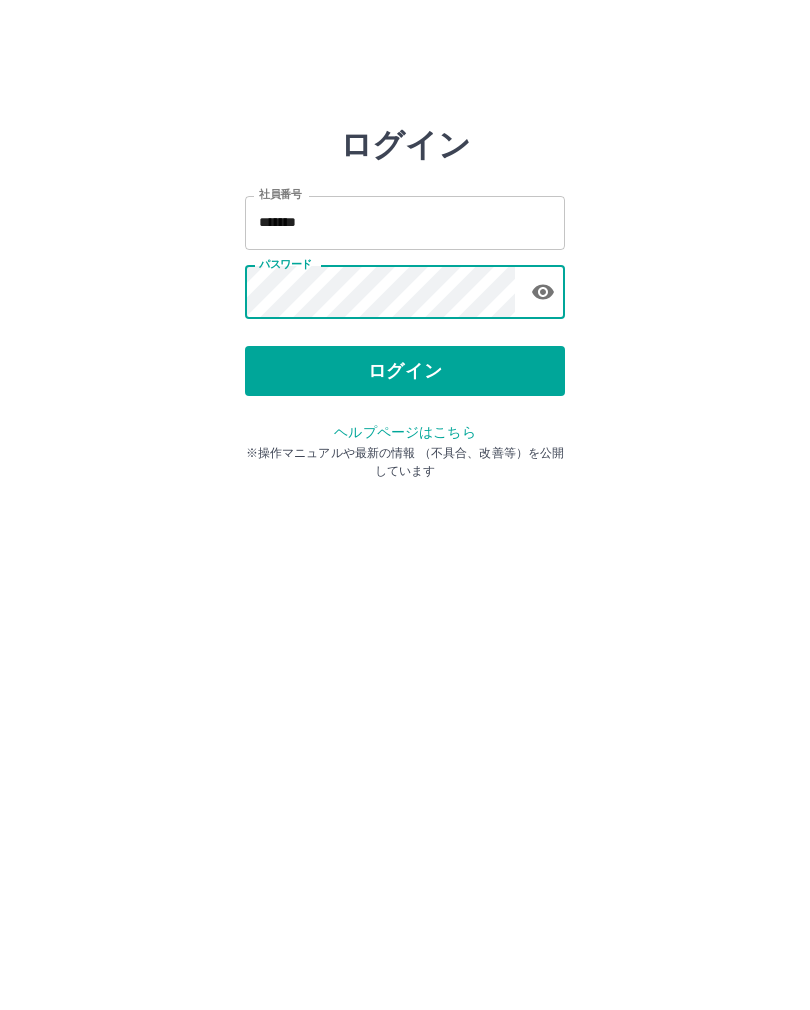 click on "ログイン" at bounding box center (405, 371) 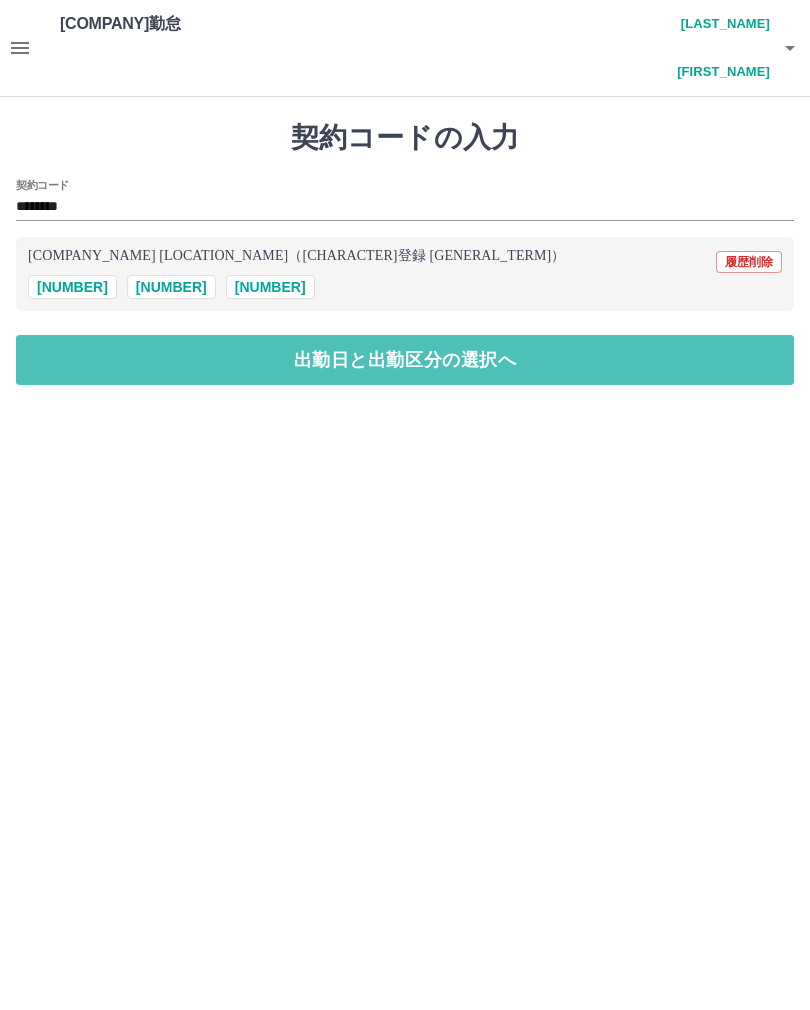 click on "出勤日と出勤区分の選択へ" at bounding box center (405, 360) 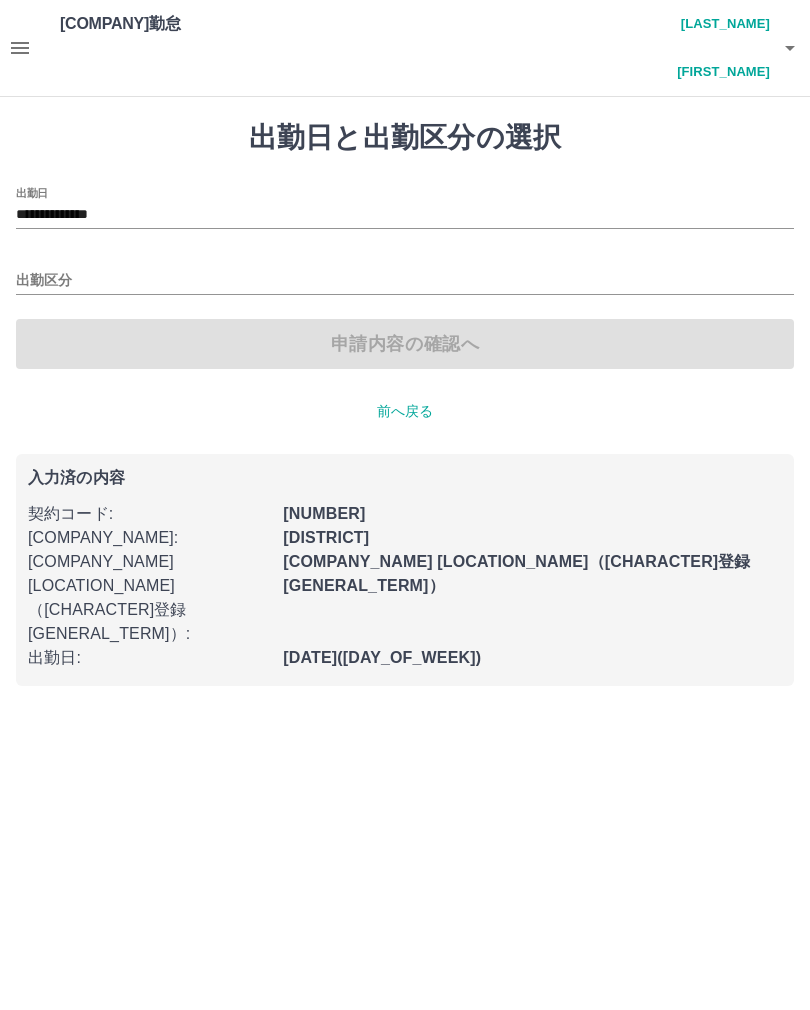 click on "出勤区分" at bounding box center [405, 281] 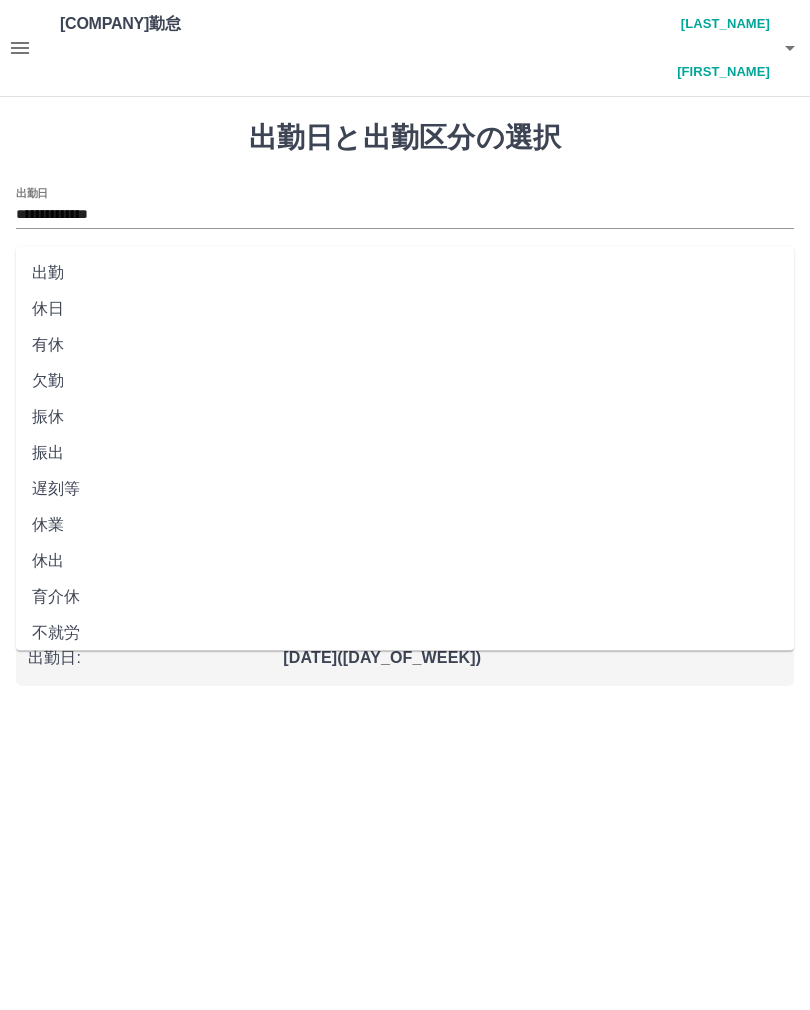 click on "出勤" at bounding box center [405, 273] 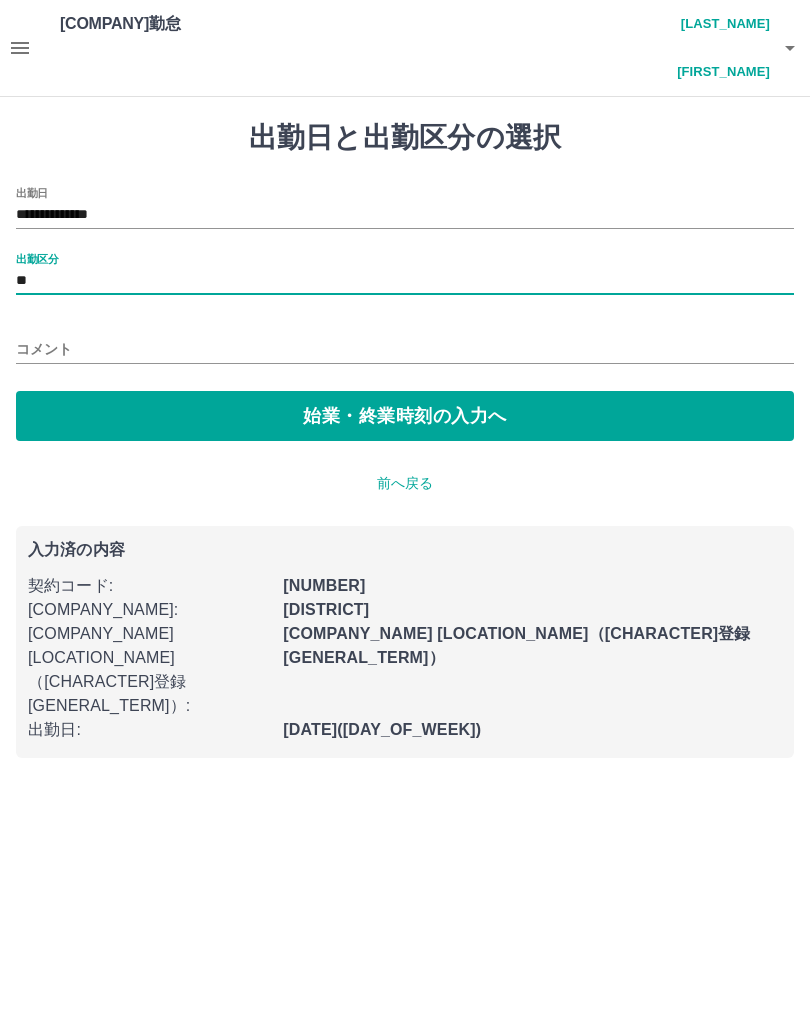 click on "始業・終業時刻の入力へ" at bounding box center (405, 416) 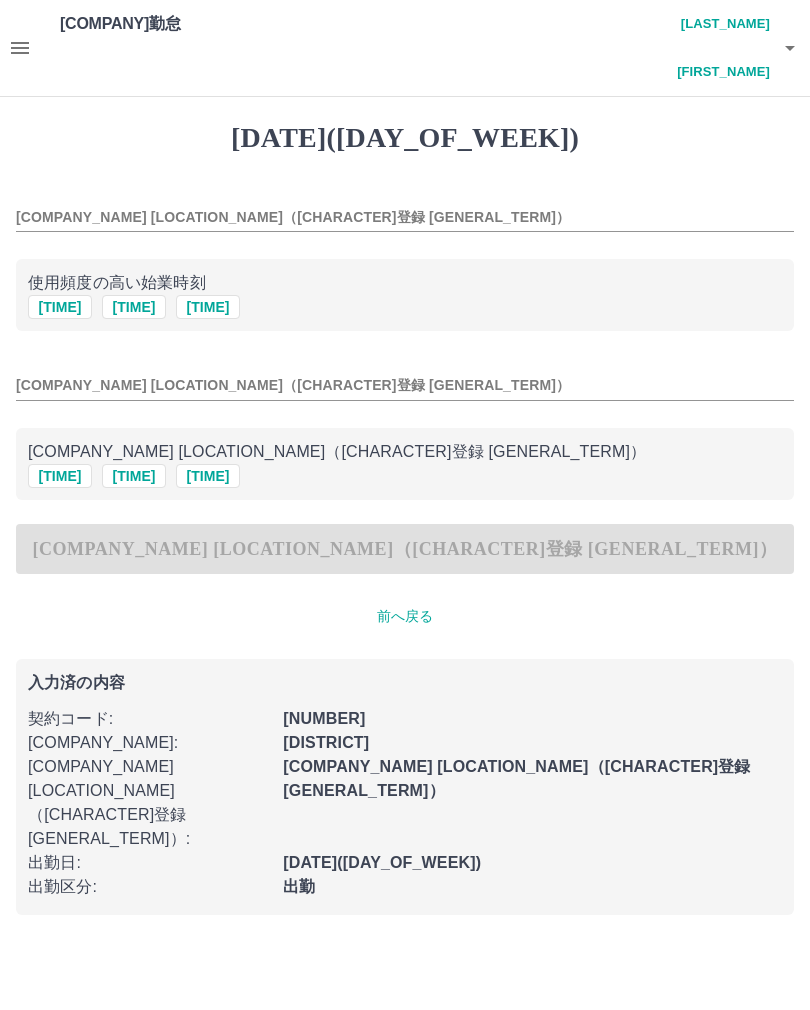 click on "[TIME]" at bounding box center [60, 307] 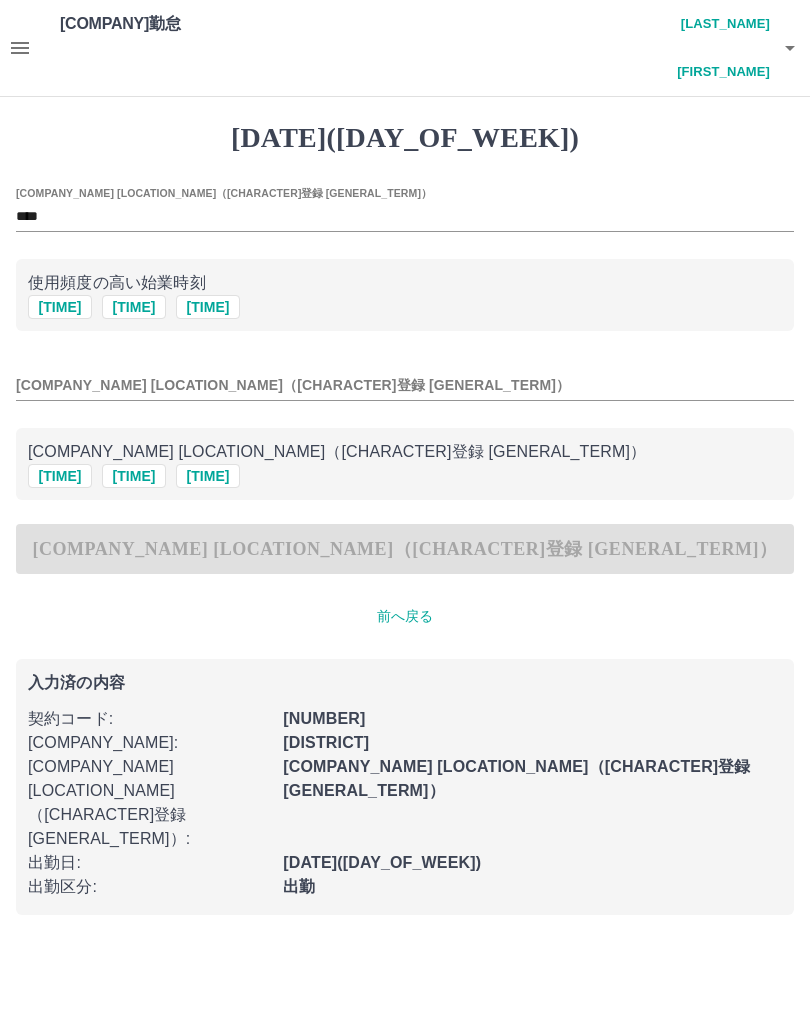 click on "[TIME]" at bounding box center [60, 307] 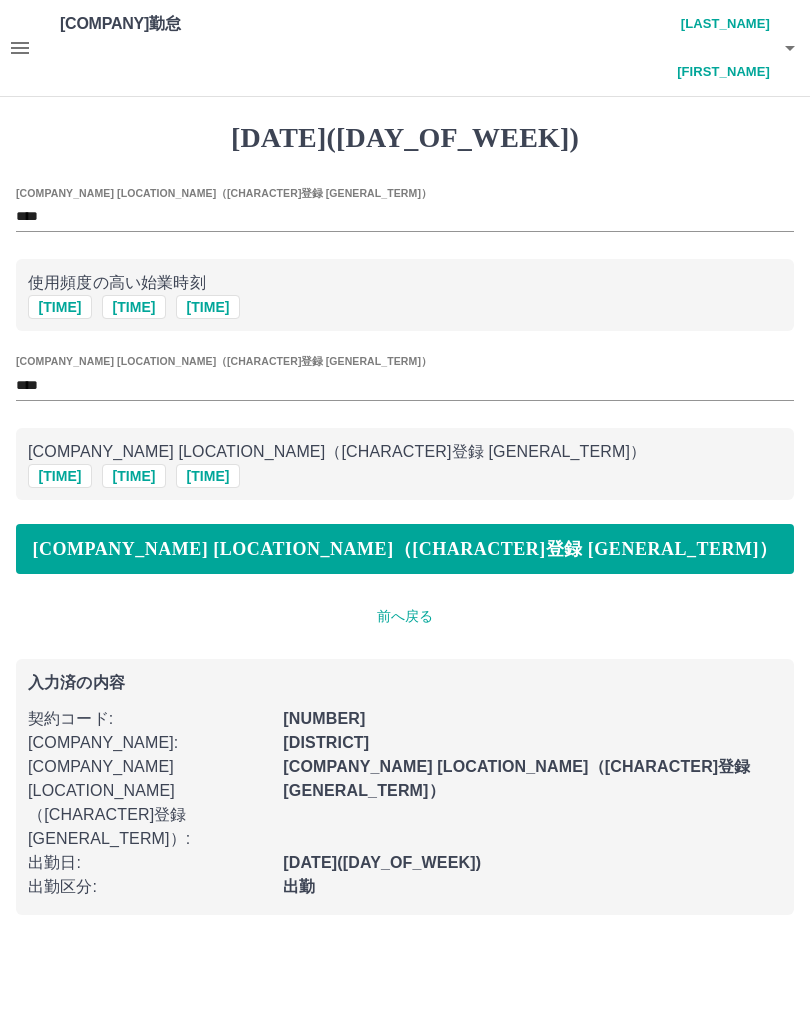 click on "[COMPANY_NAME] [LOCATION_NAME]（[CHARACTER]登録 [GENERAL_TERM]）" at bounding box center (405, 549) 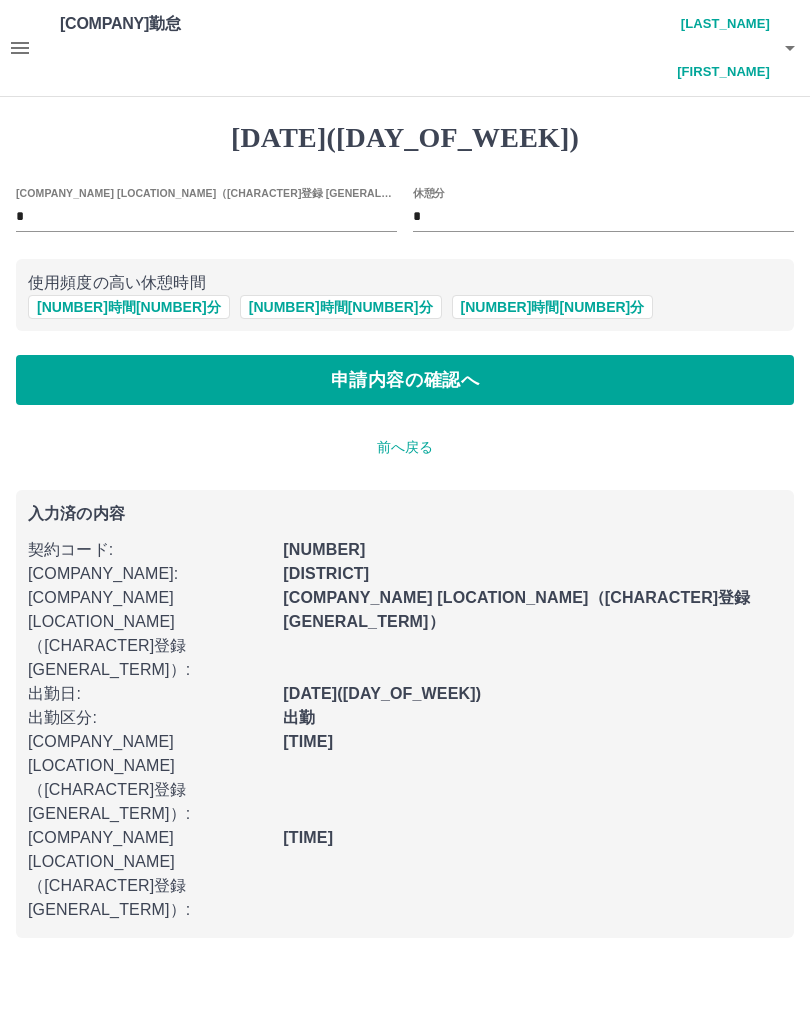 click on "[NUMBER] [UNIT] [NUMBER] [UNIT]" at bounding box center (129, 307) 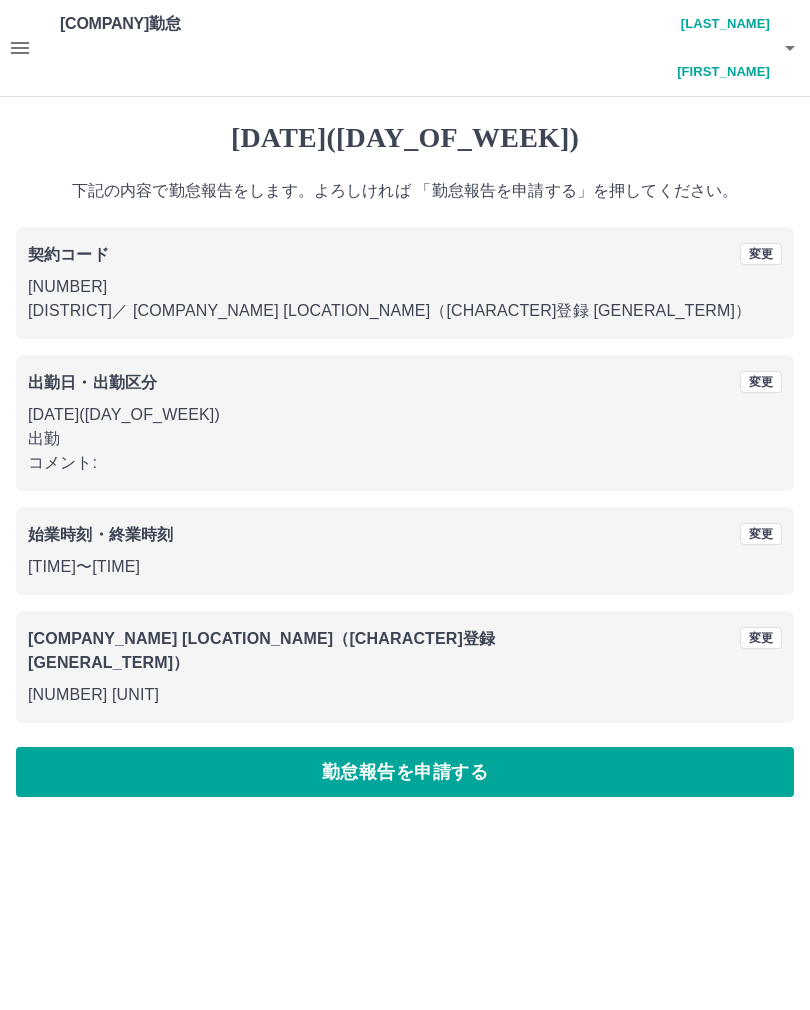 click on "勤怠報告を申請する" at bounding box center (405, 772) 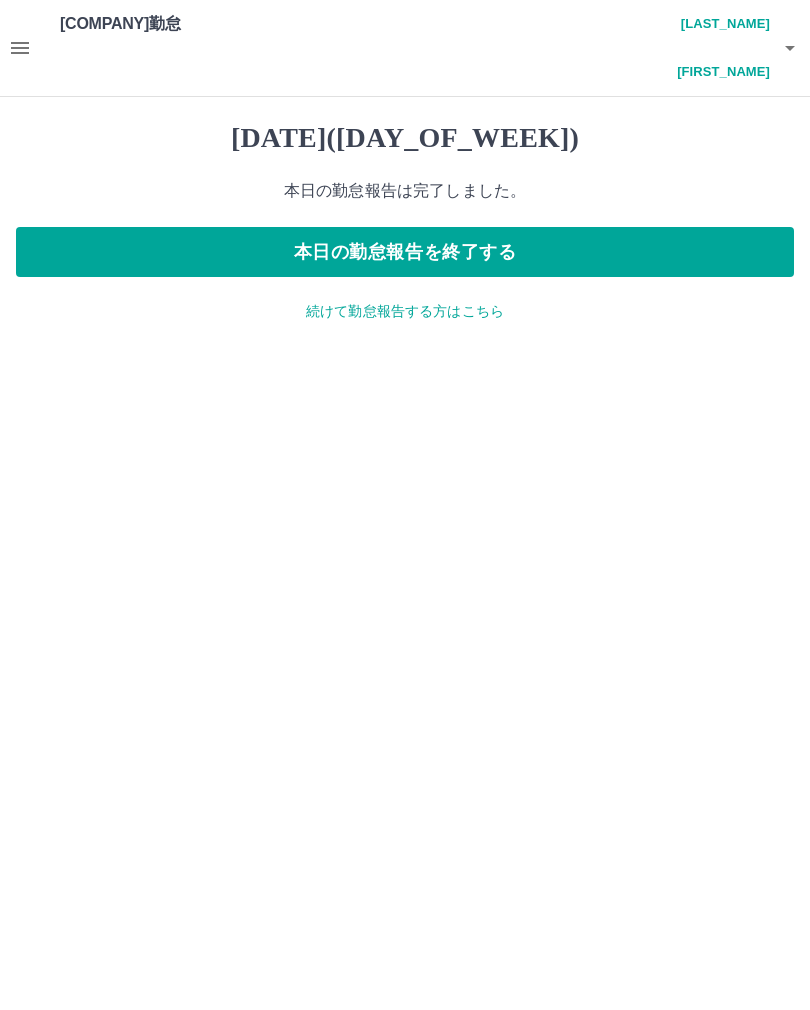 click on "本日の勤怠報告を終了する" at bounding box center [405, 252] 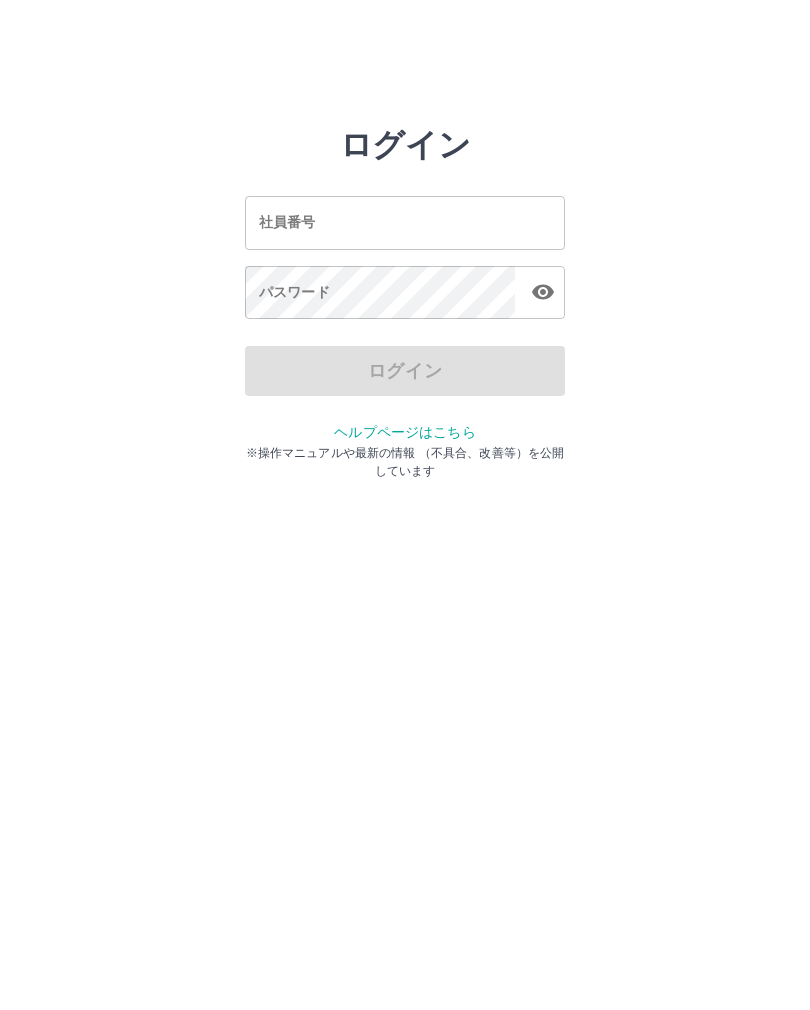 scroll, scrollTop: 0, scrollLeft: 0, axis: both 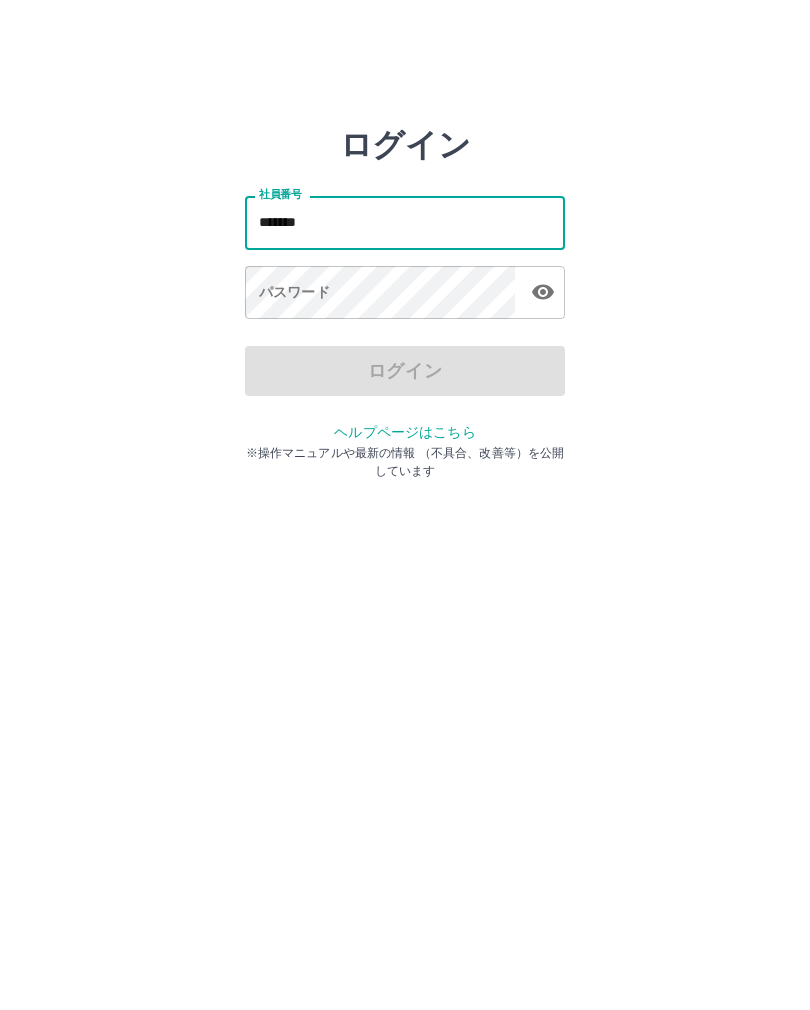 type on "*******" 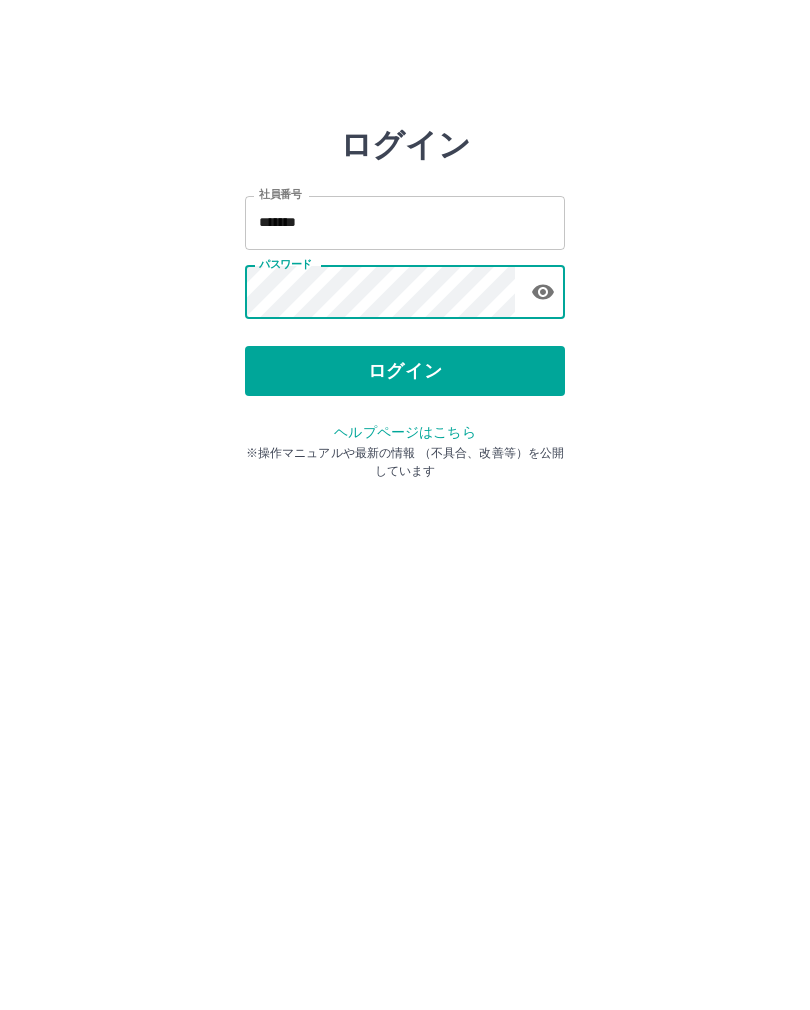 click on "ログイン" at bounding box center [405, 371] 